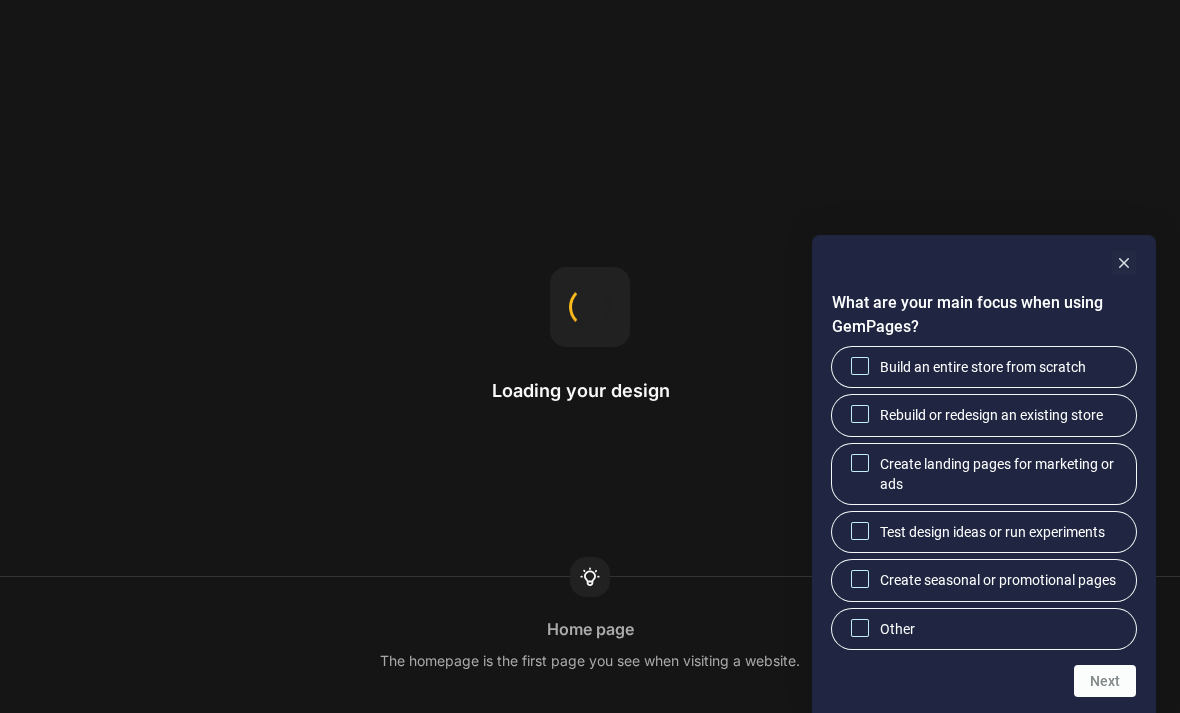 scroll, scrollTop: 0, scrollLeft: 0, axis: both 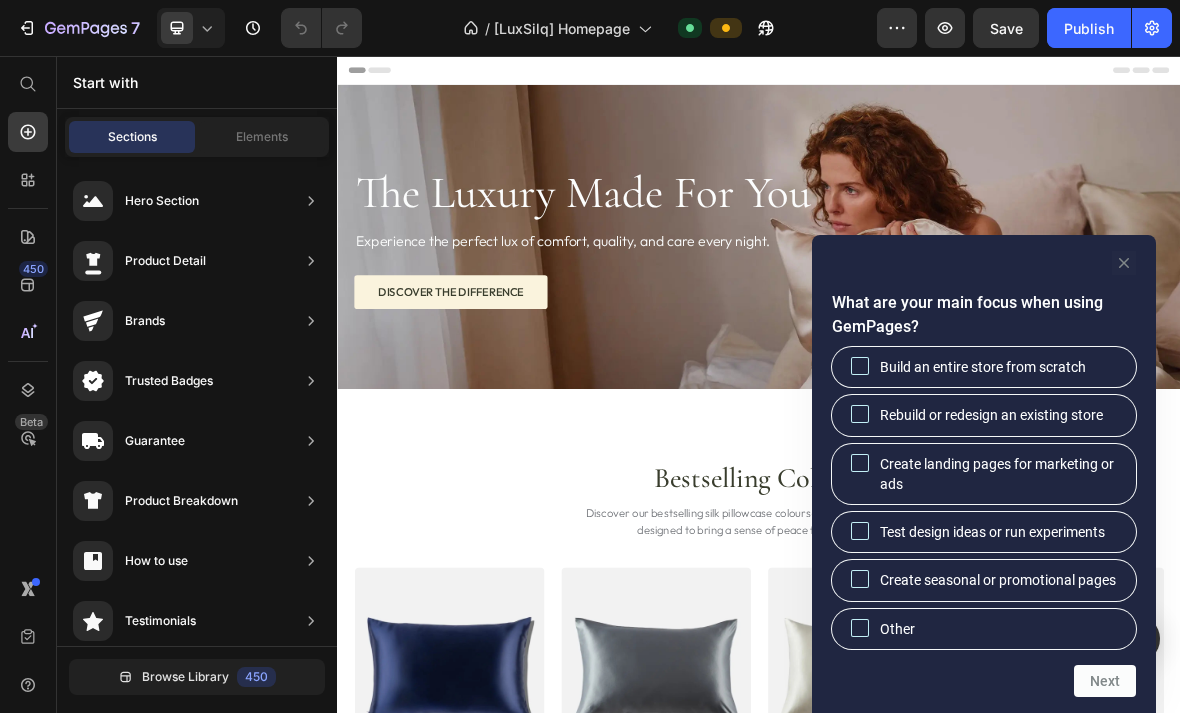 click 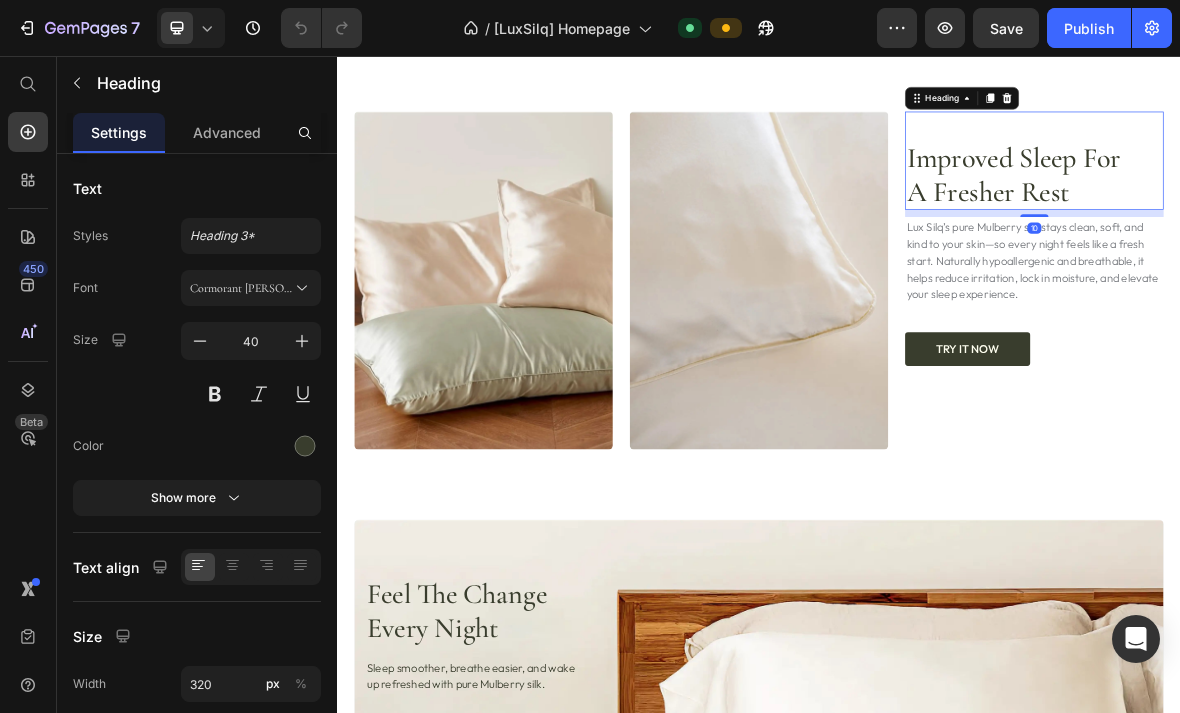scroll, scrollTop: 1095, scrollLeft: 0, axis: vertical 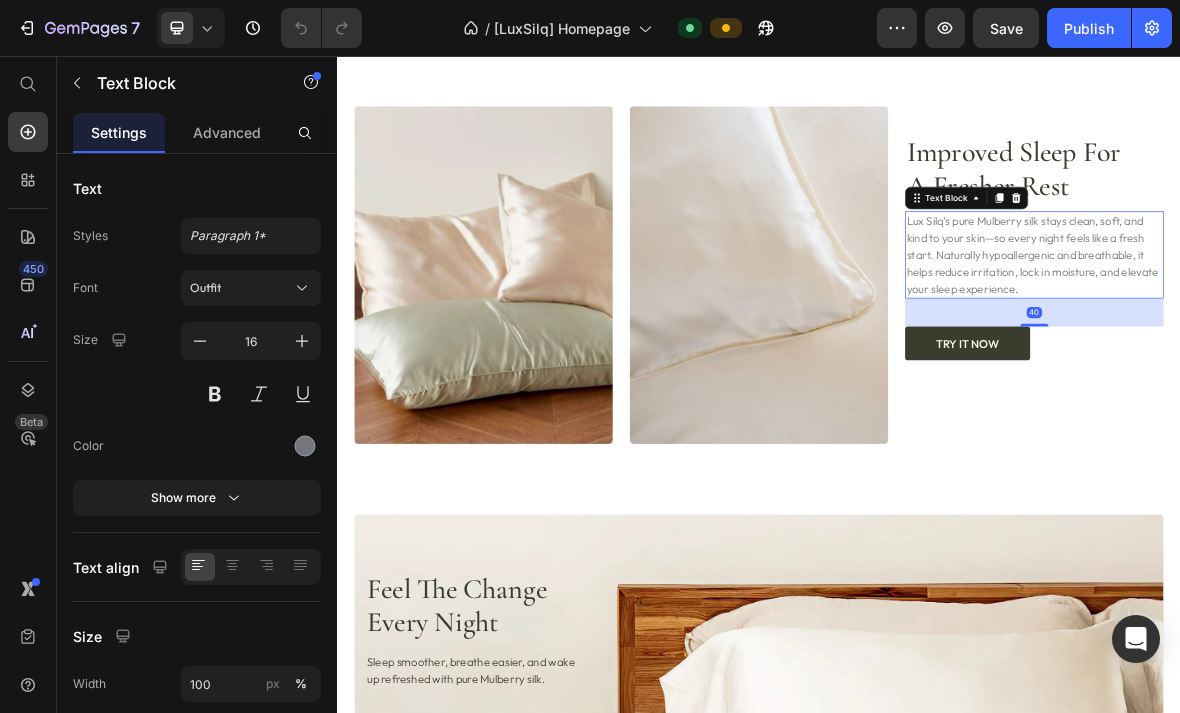 click on "Lux Silq’s pure Mulberry silk stays clean, soft, and kind to your skin—so every night feels like a fresh start. Naturally hypoallergenic and breathable, it helps reduce irritation, lock in moisture, and elevate your sleep experience." at bounding box center (1329, 339) 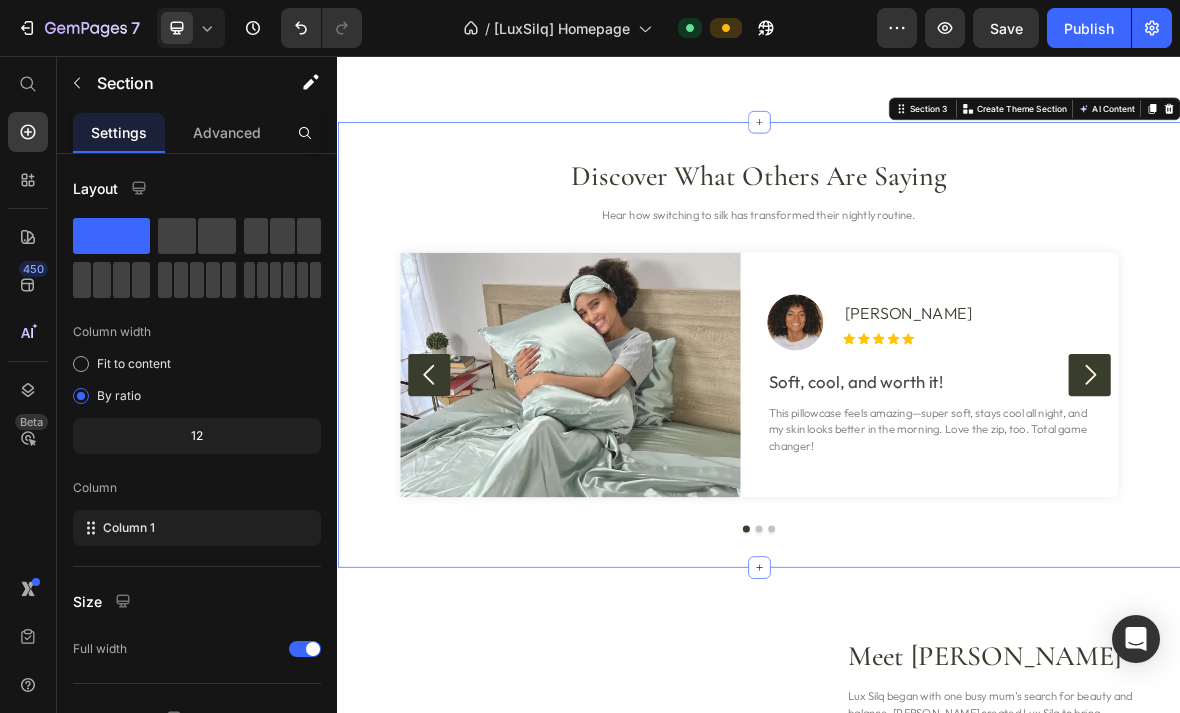 scroll, scrollTop: 2227, scrollLeft: 0, axis: vertical 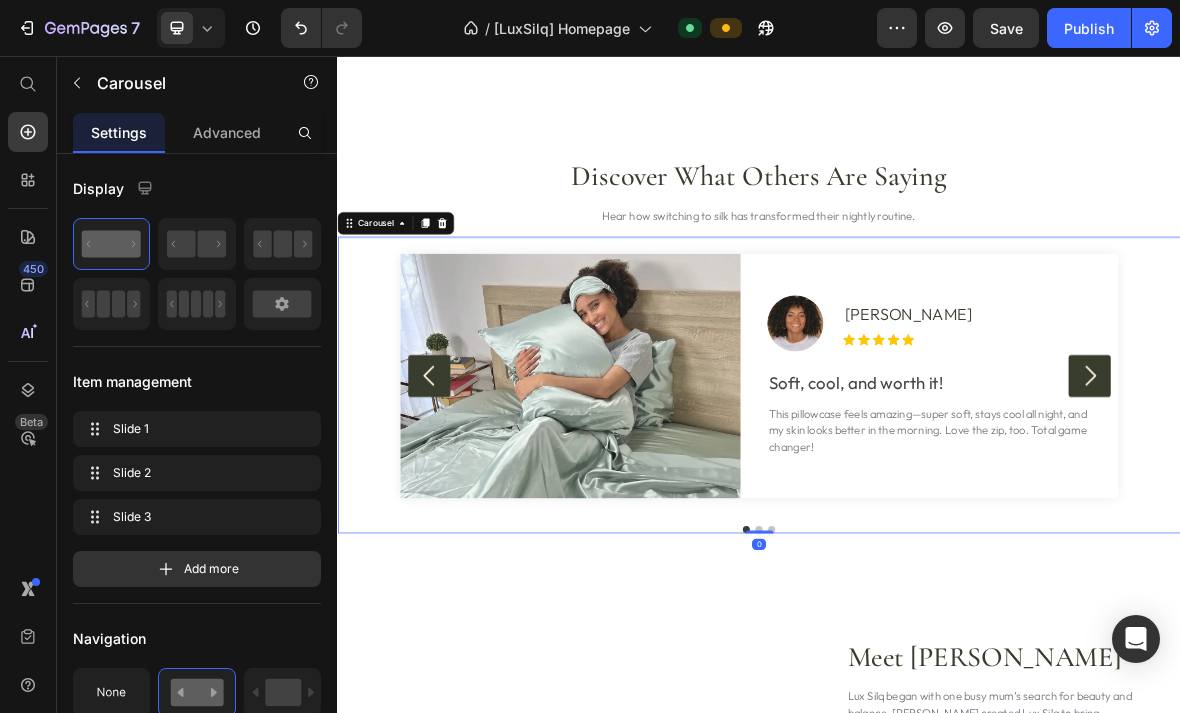 click 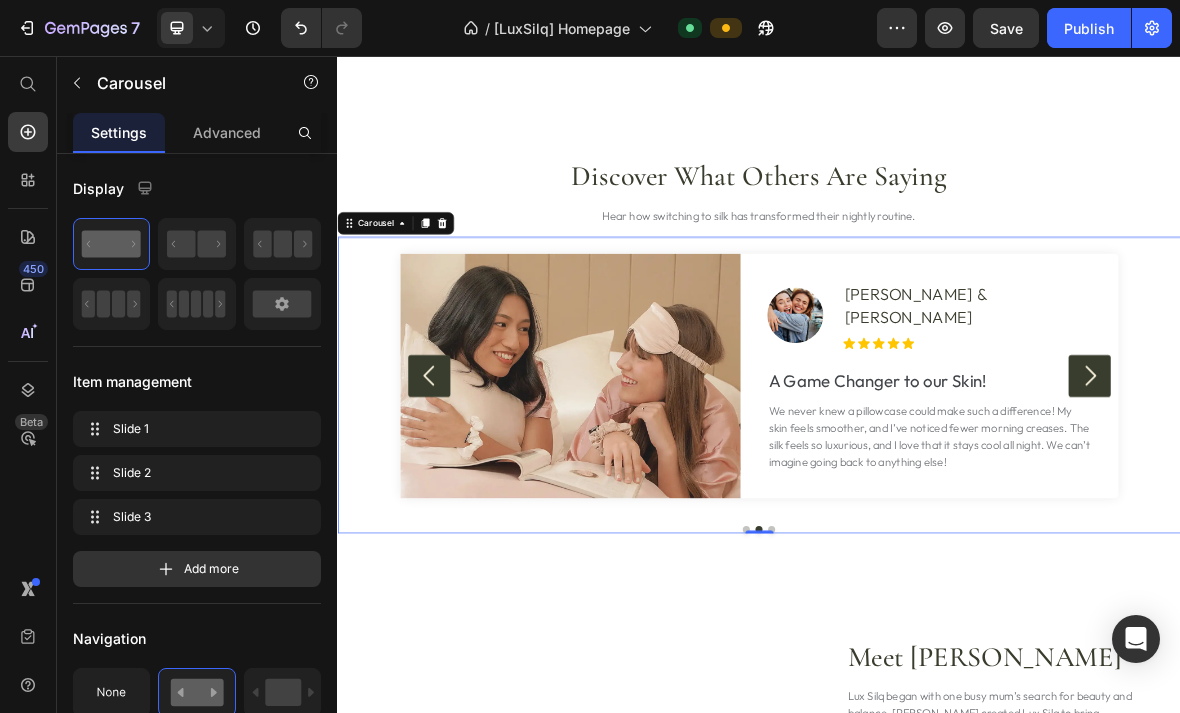 click 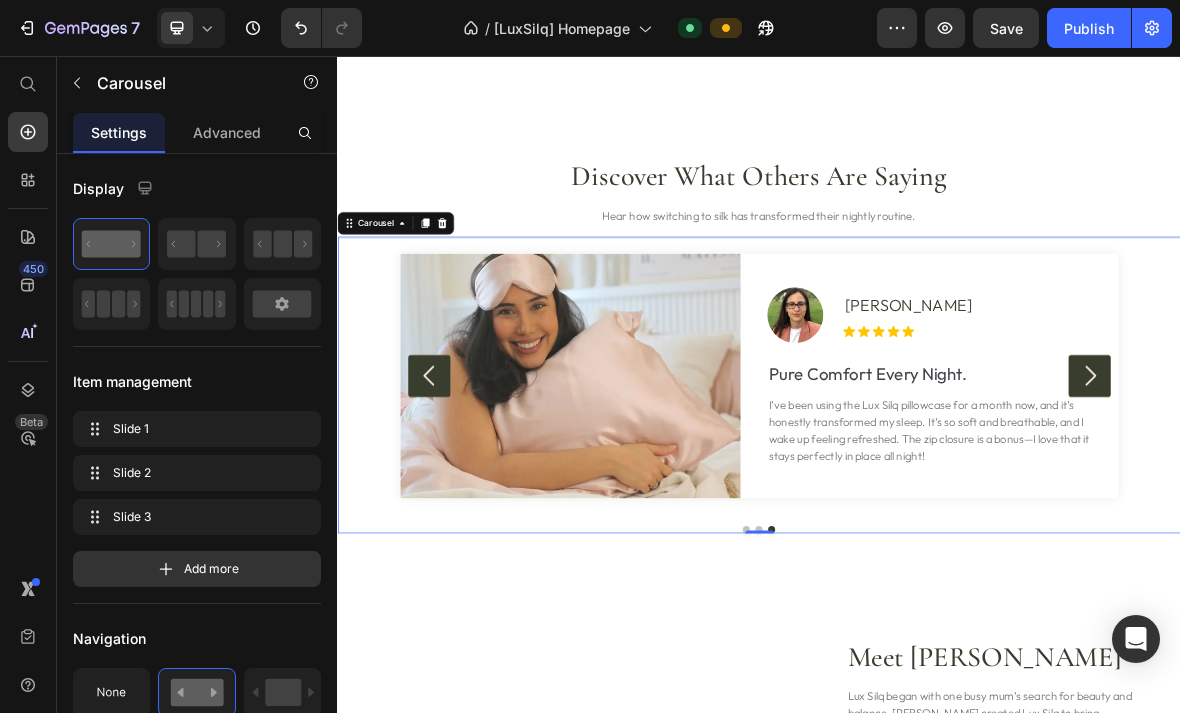 click 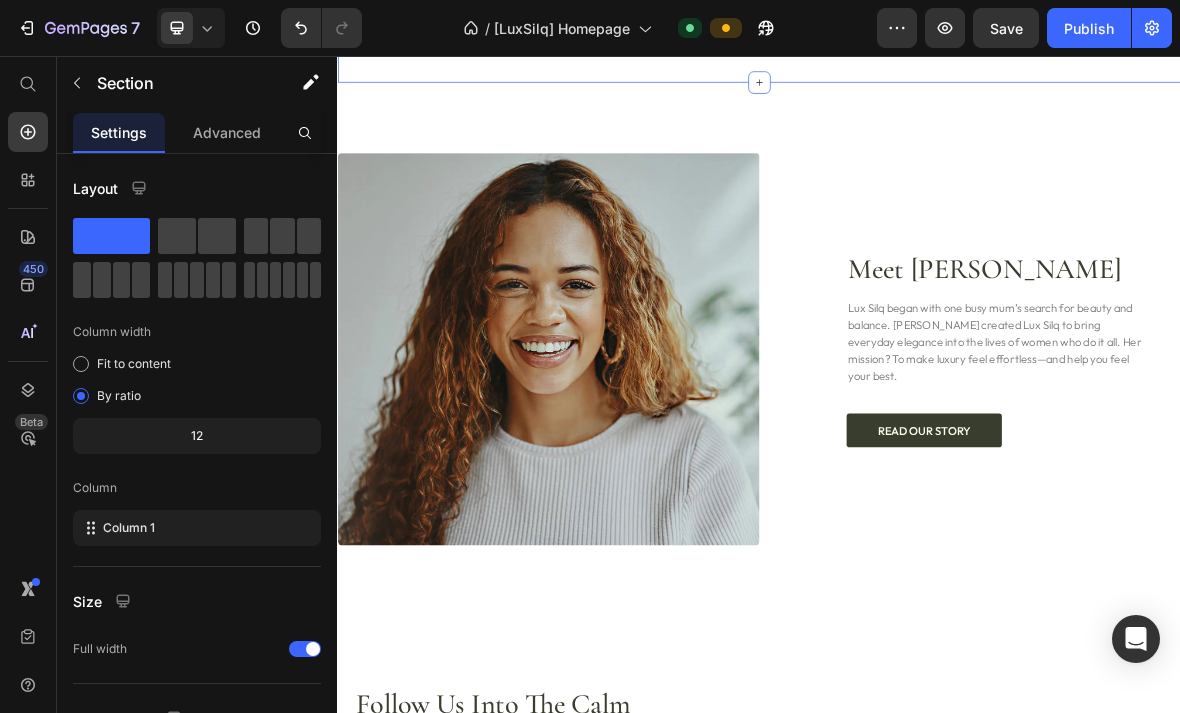 scroll, scrollTop: 2921, scrollLeft: 0, axis: vertical 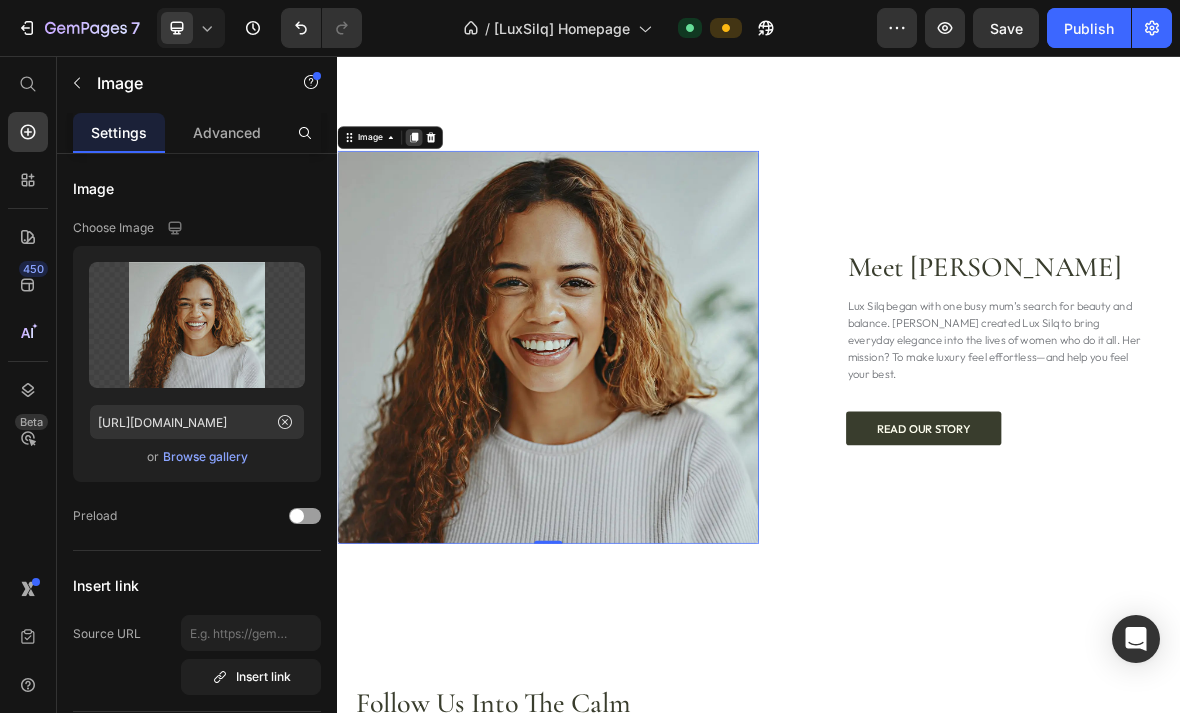 click at bounding box center (446, 172) 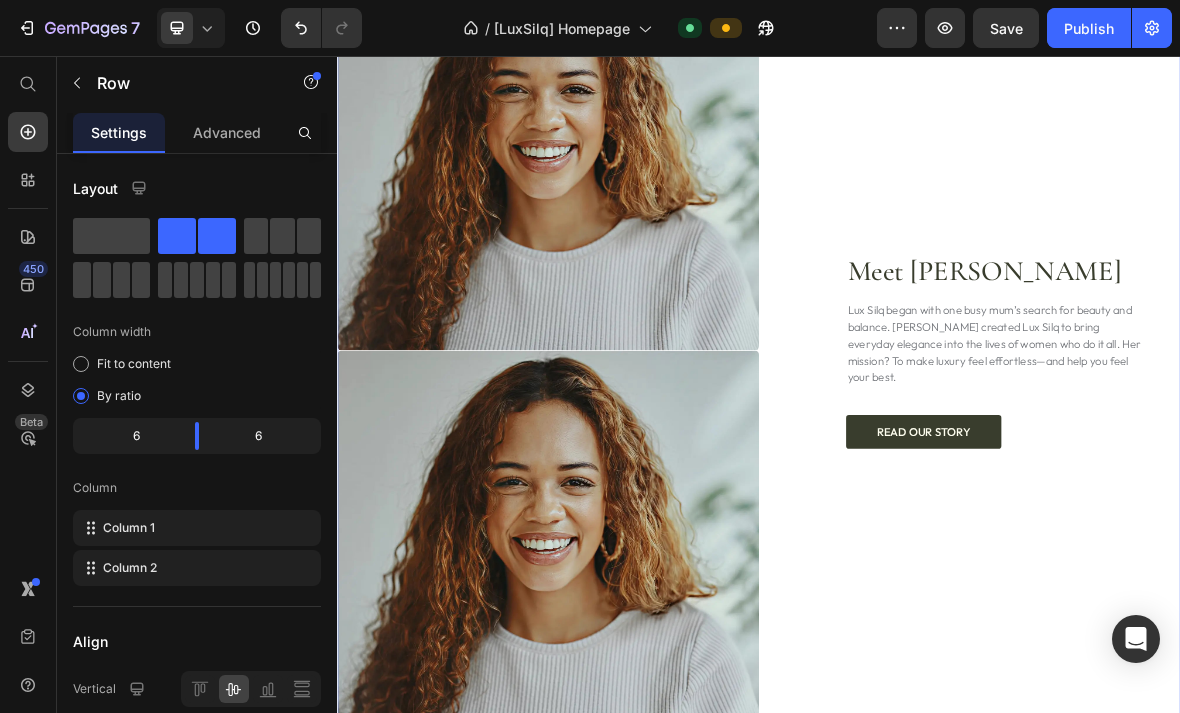 scroll, scrollTop: 3193, scrollLeft: 0, axis: vertical 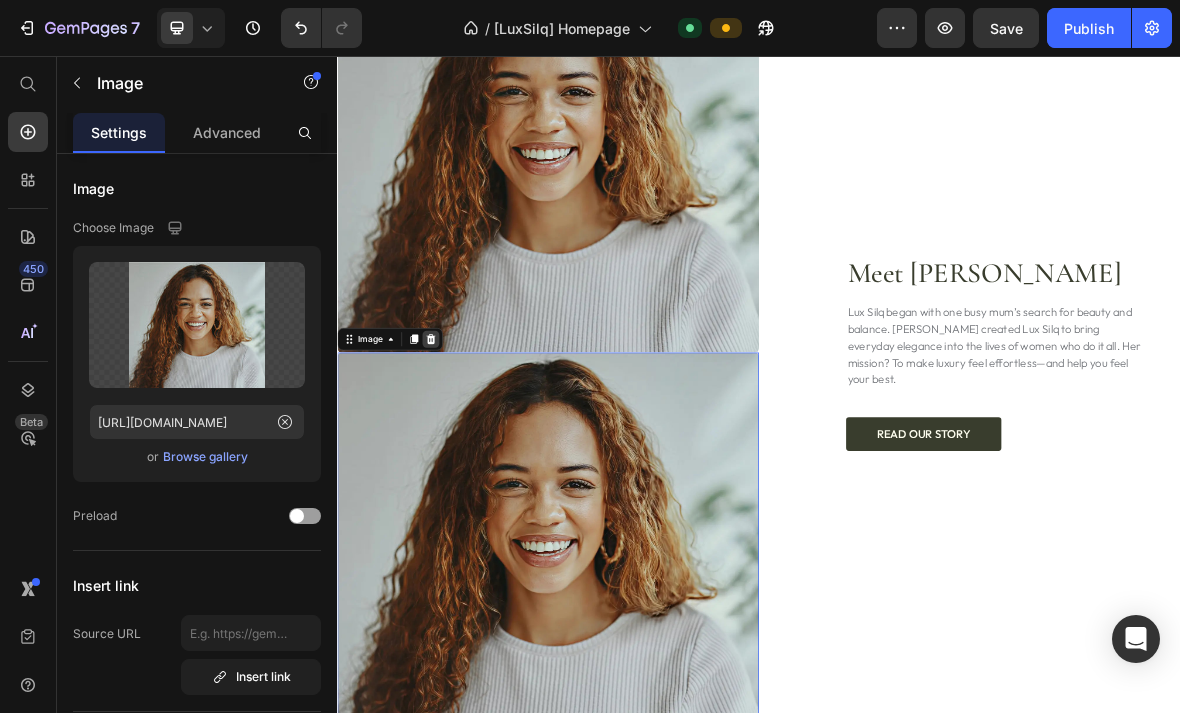 click 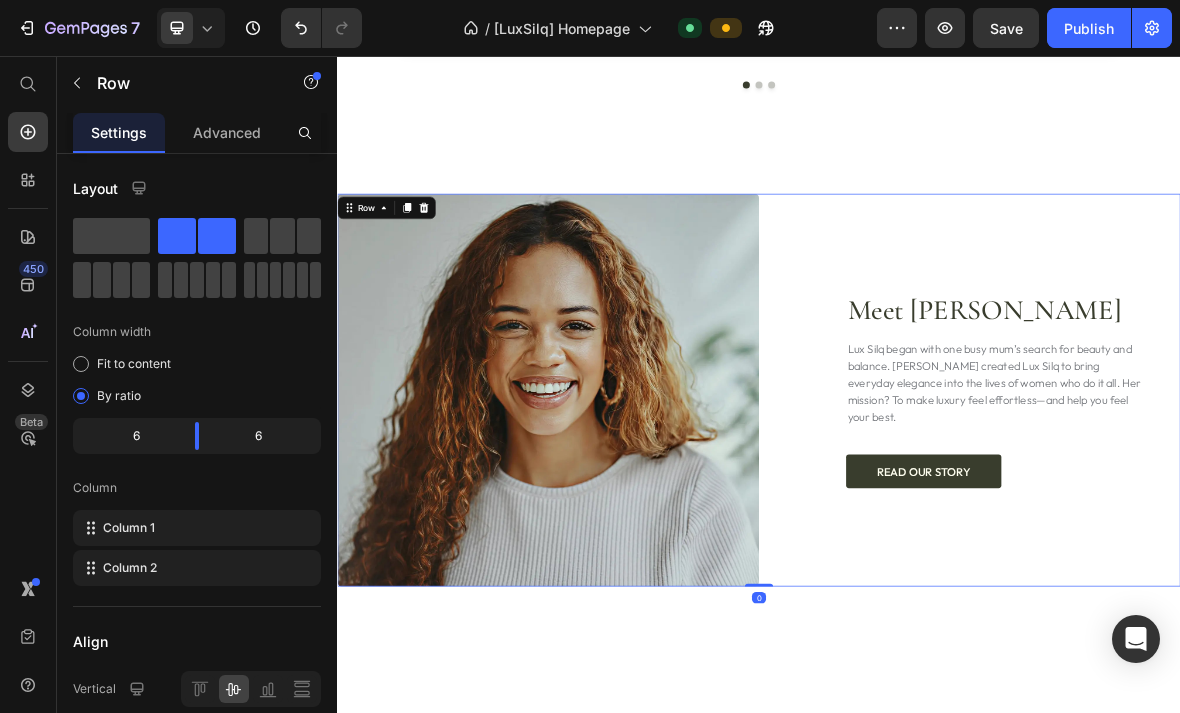 scroll, scrollTop: 2855, scrollLeft: 0, axis: vertical 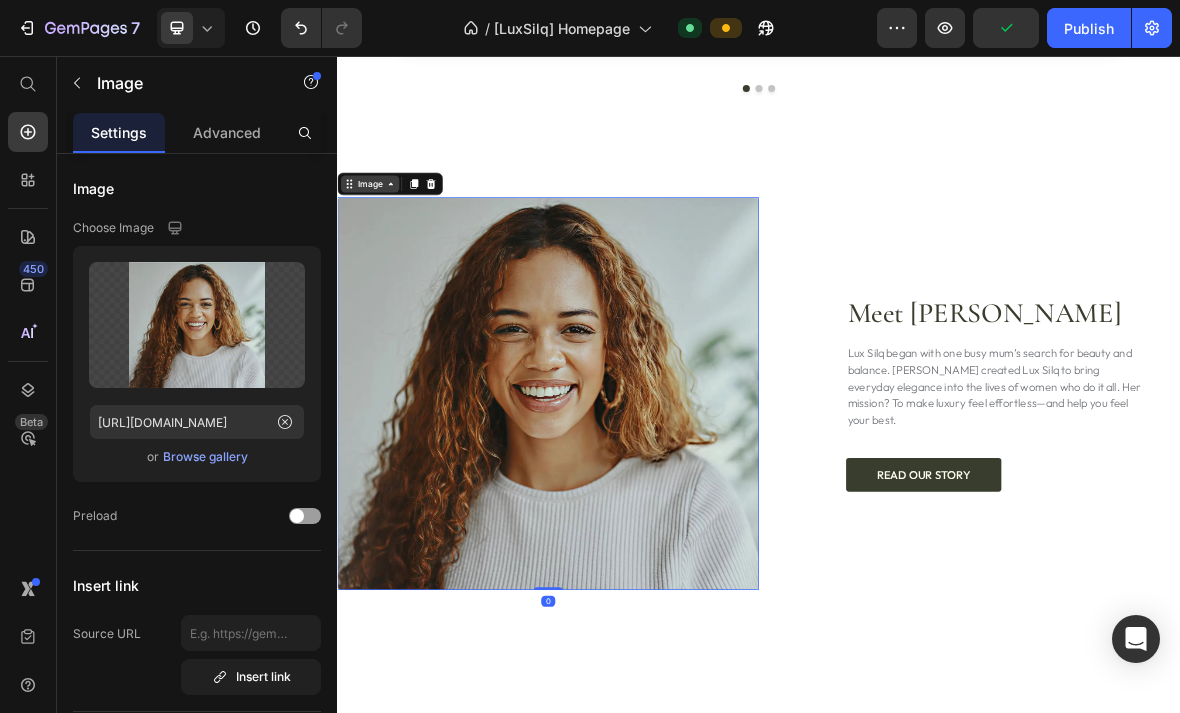 click on "Image" at bounding box center (383, 238) 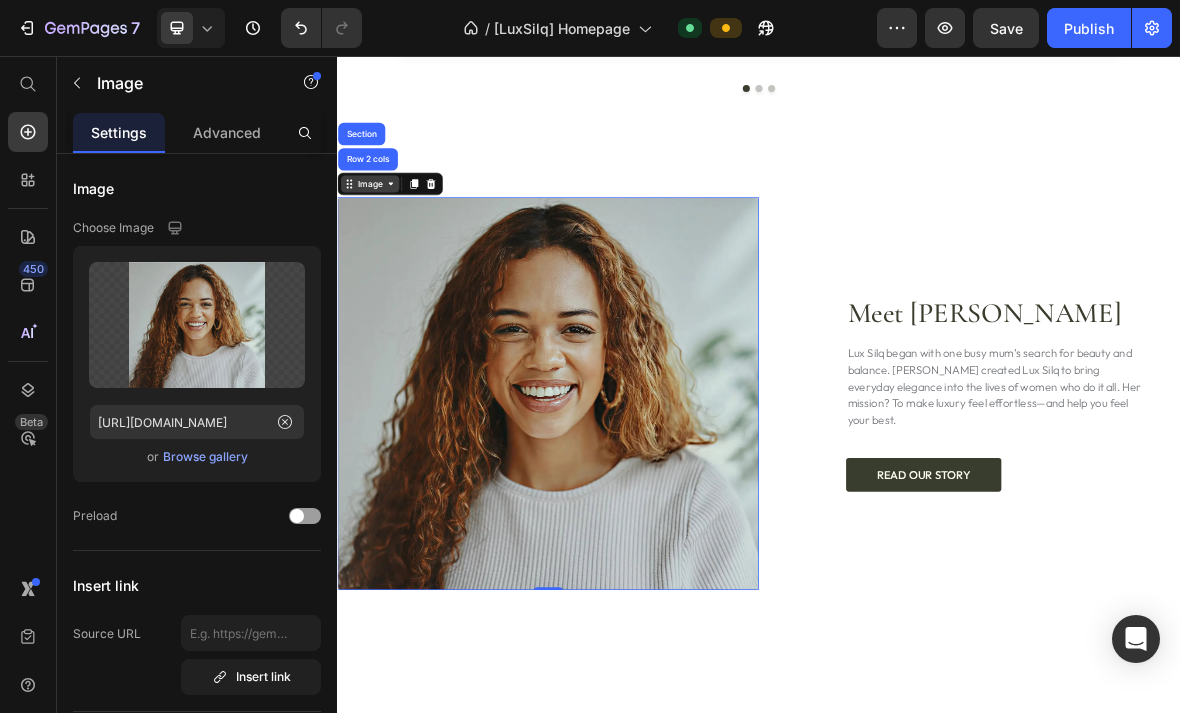 click 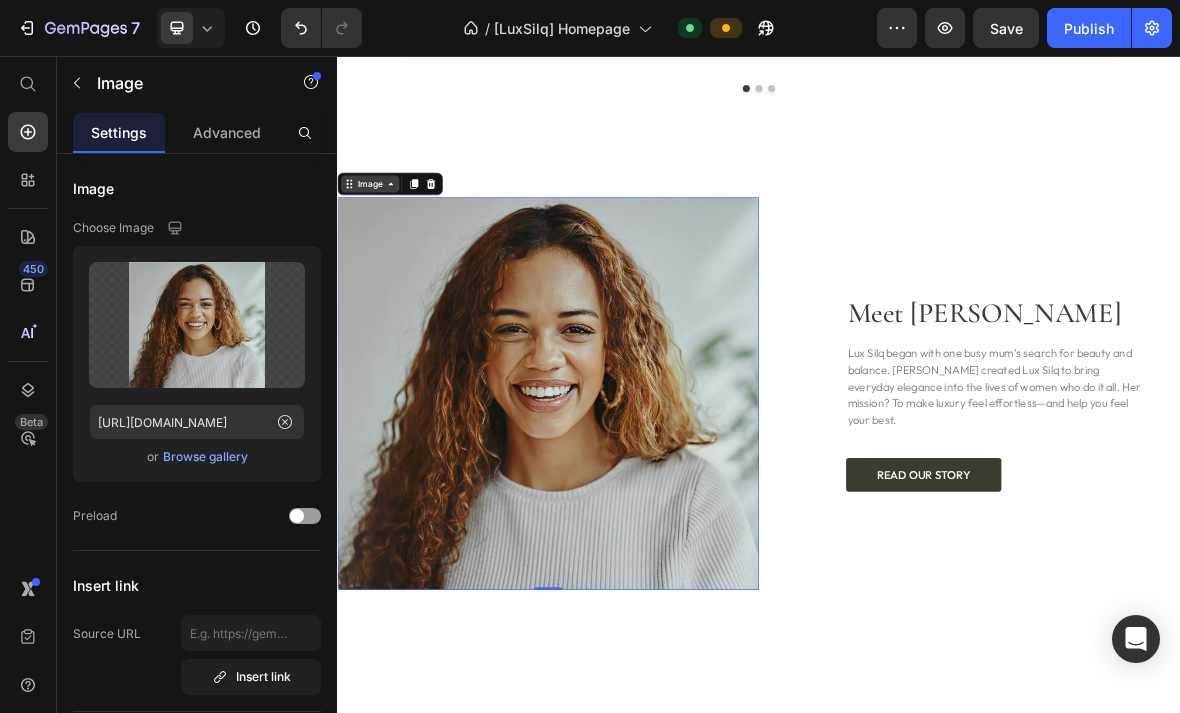 click on "Image" at bounding box center (383, 238) 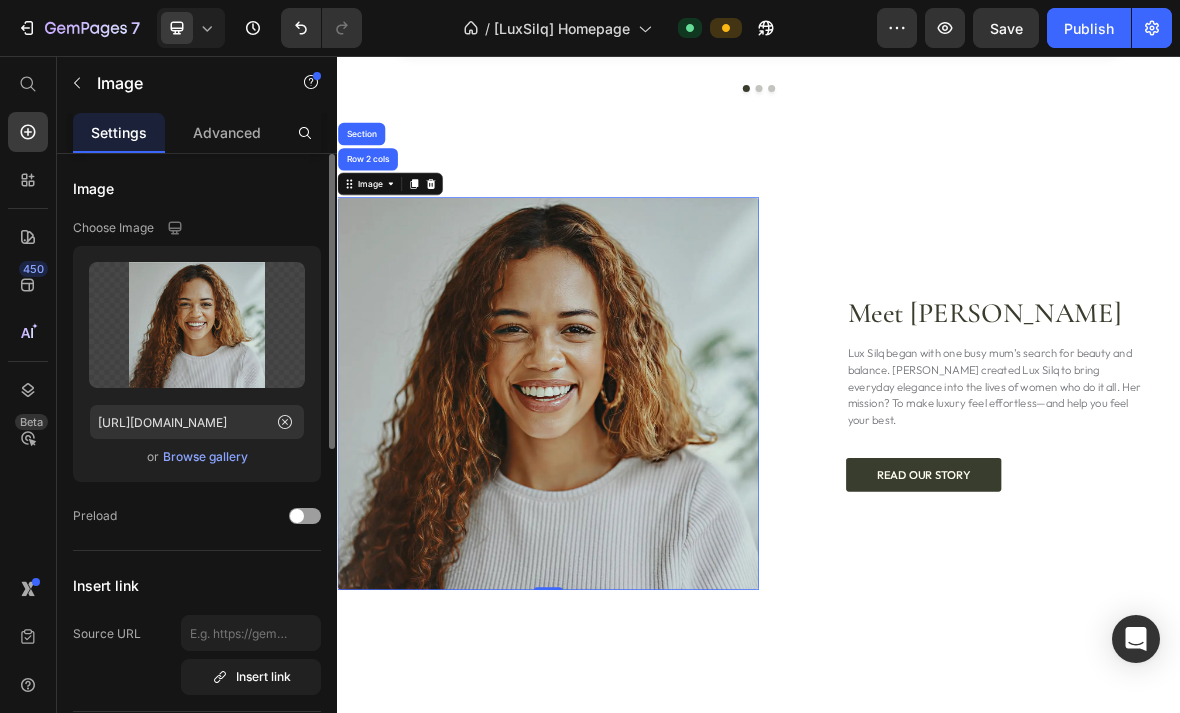 click on "Browse gallery" at bounding box center [205, 457] 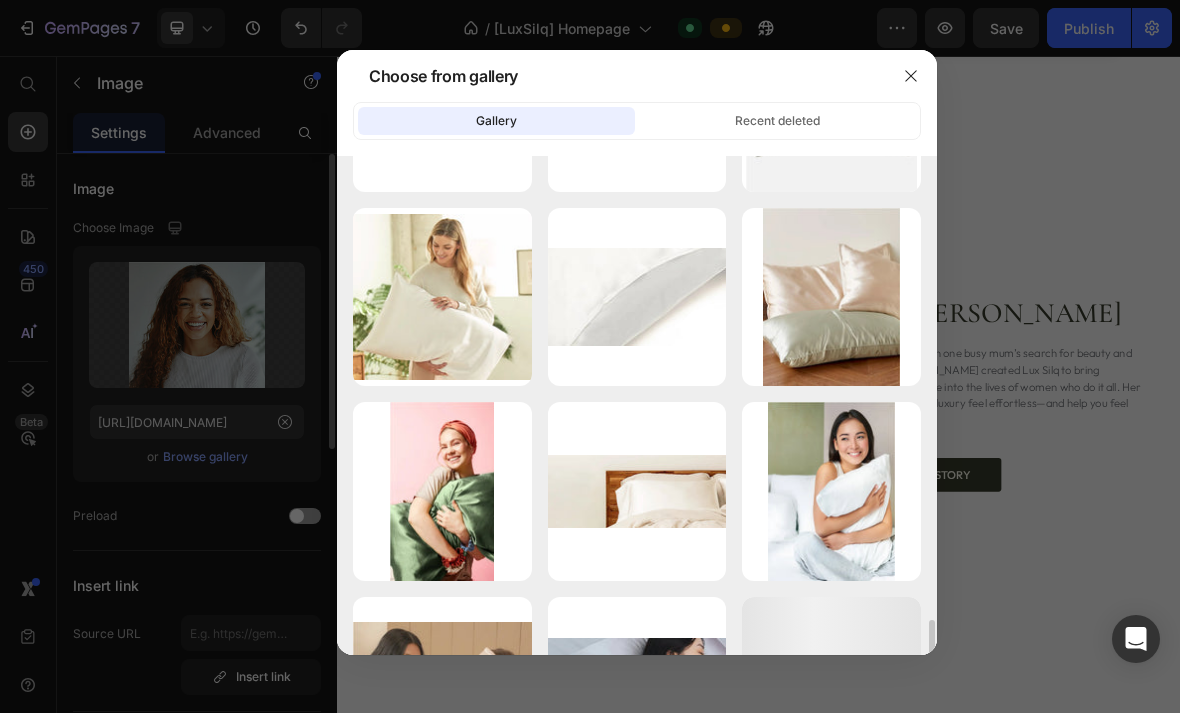 scroll, scrollTop: 3755, scrollLeft: 0, axis: vertical 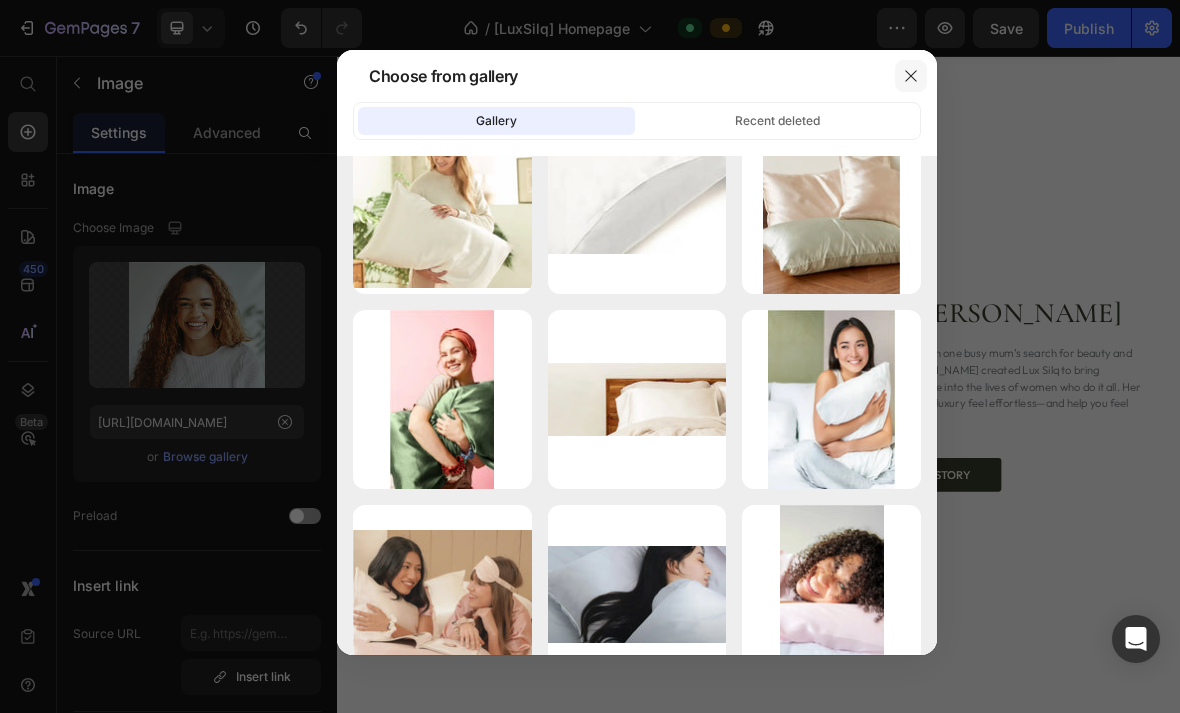 click at bounding box center (911, 76) 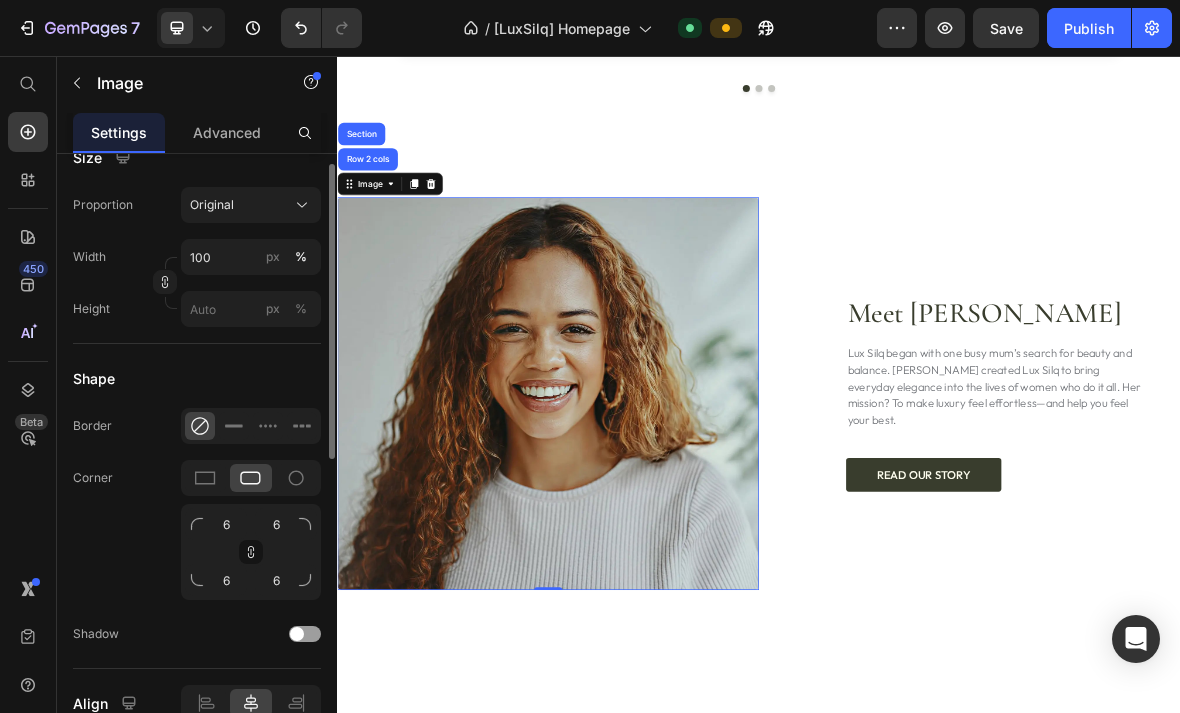 scroll, scrollTop: 887, scrollLeft: 0, axis: vertical 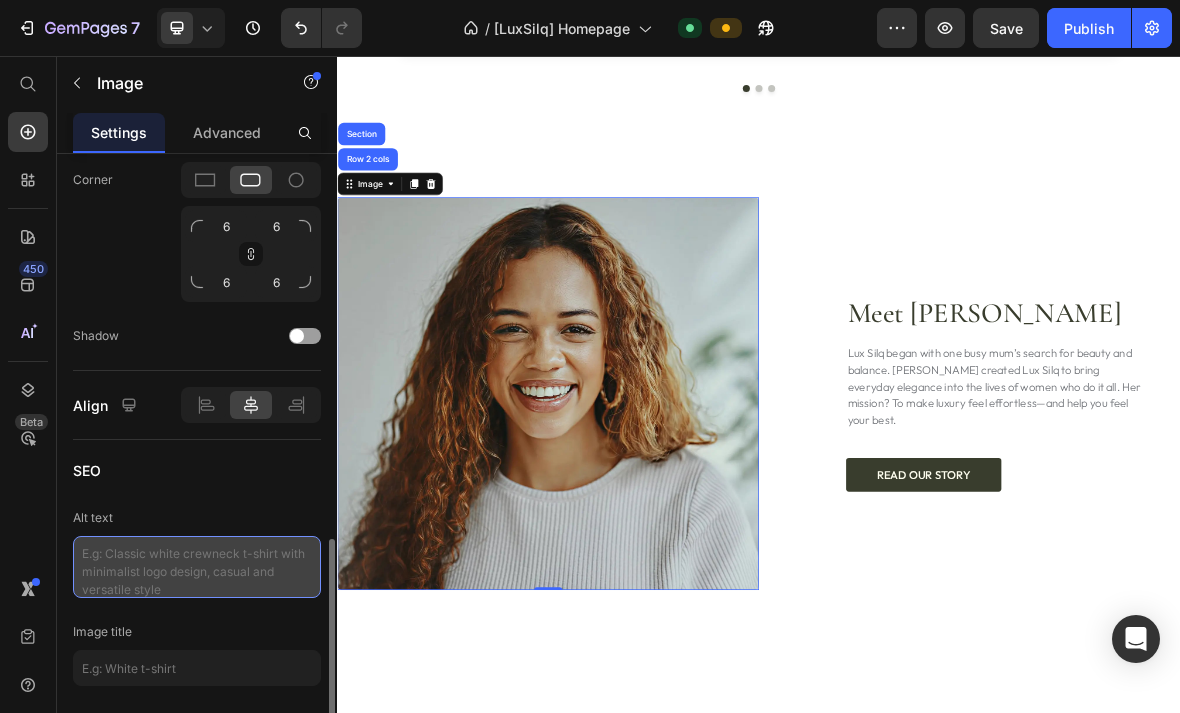 click at bounding box center [197, 567] 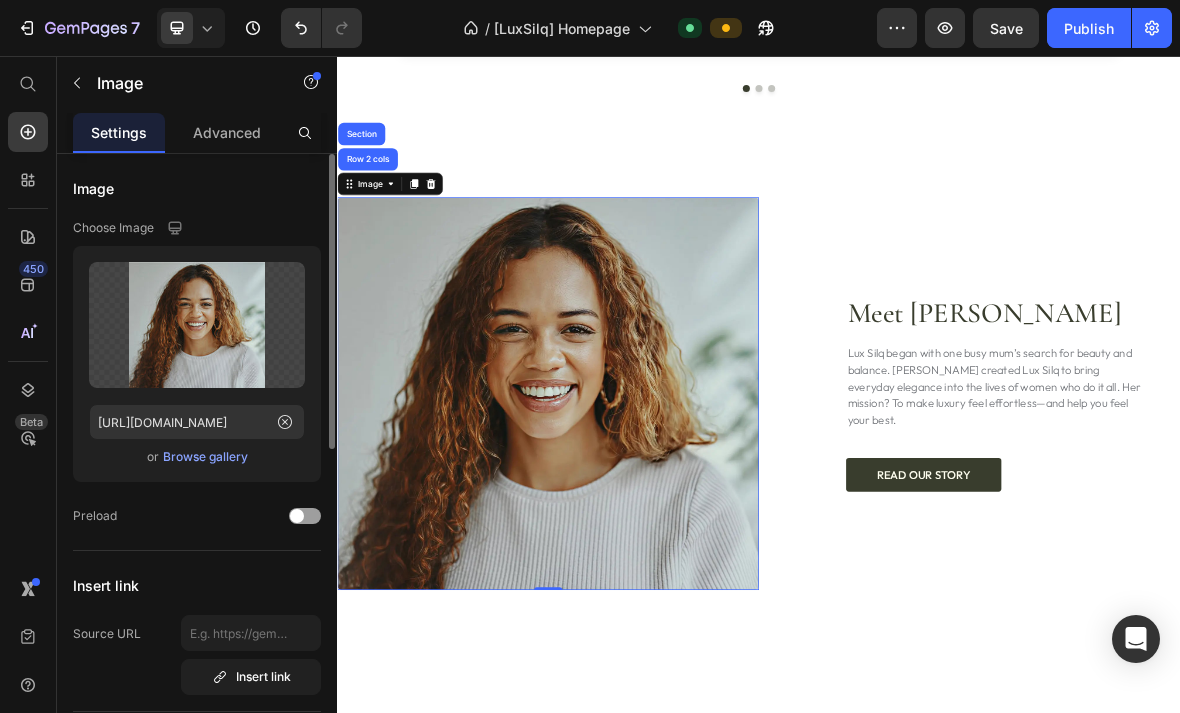 scroll, scrollTop: 4, scrollLeft: 0, axis: vertical 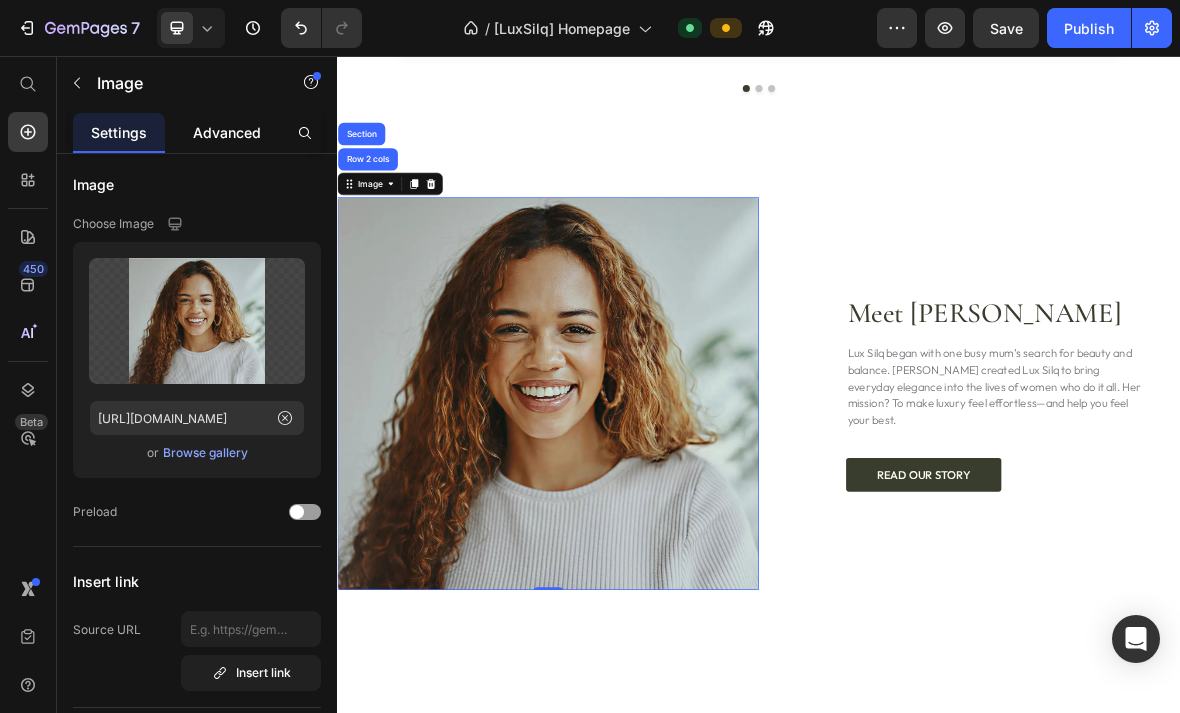 click on "Advanced" 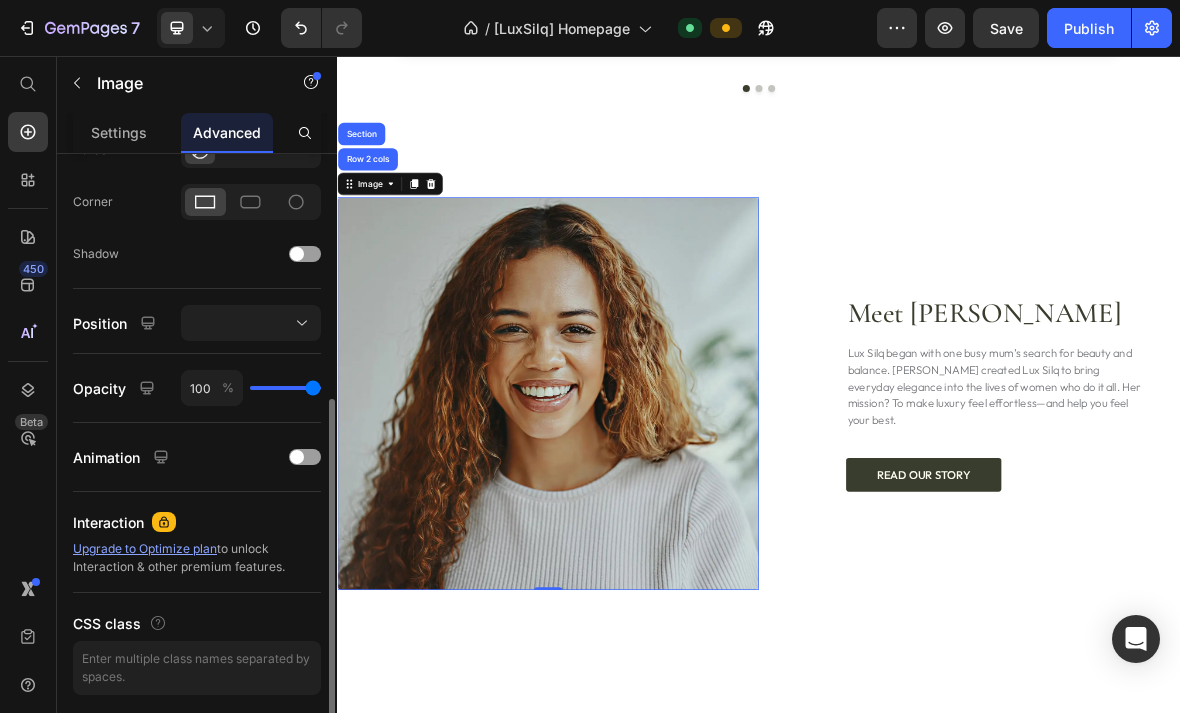 scroll, scrollTop: 589, scrollLeft: 0, axis: vertical 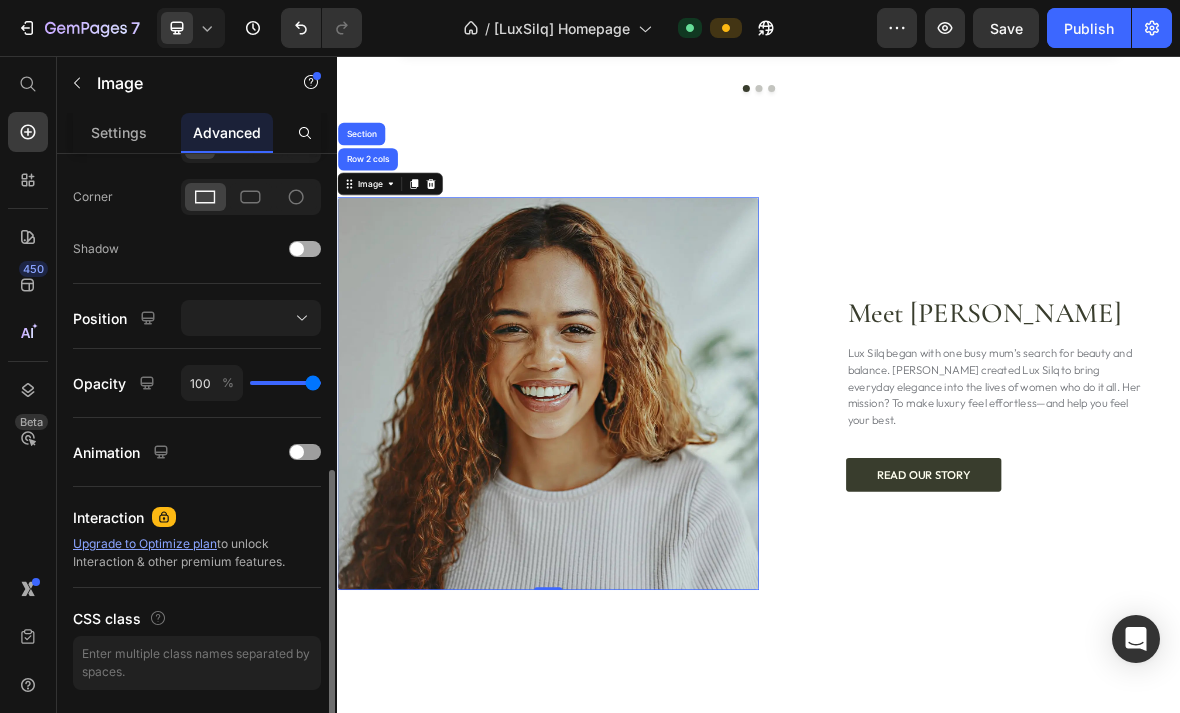 click on "Shadow" 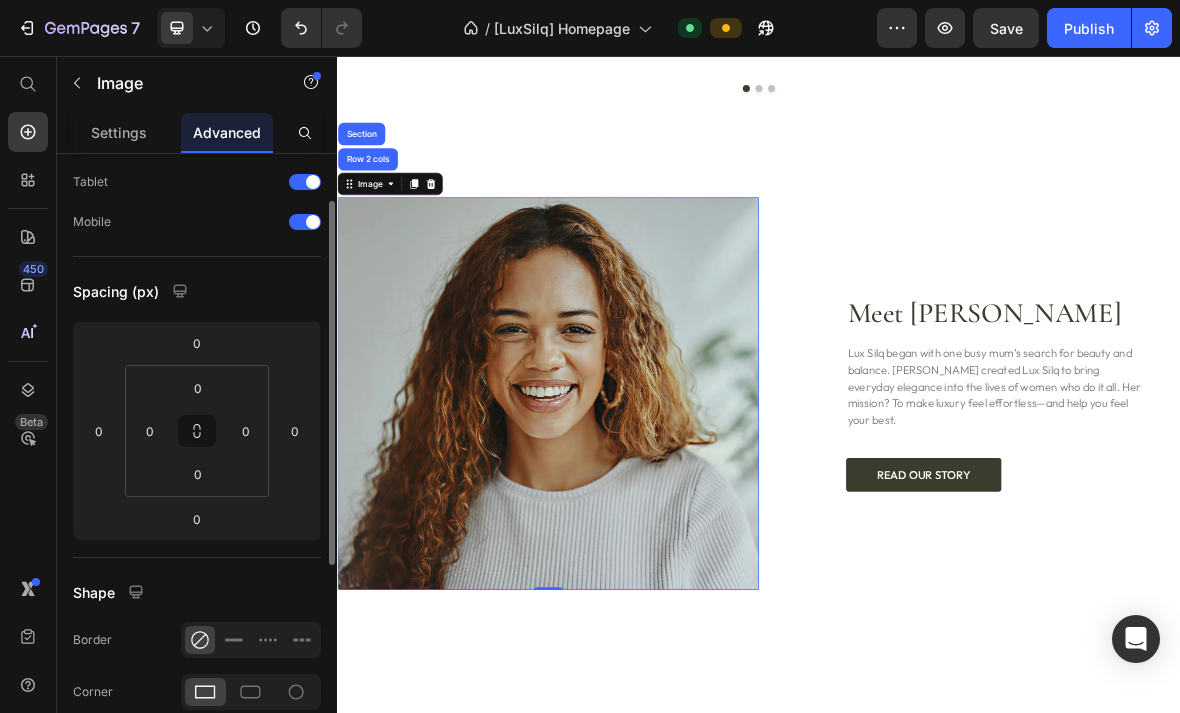 scroll, scrollTop: 92, scrollLeft: 0, axis: vertical 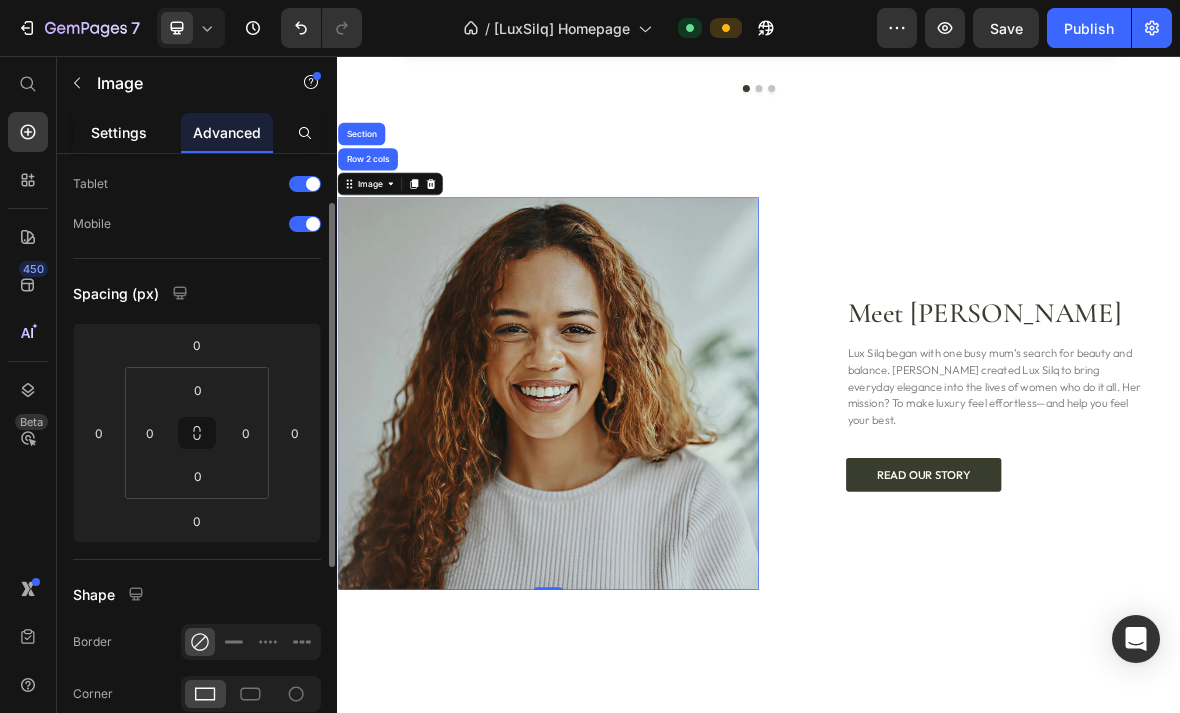 click on "Settings" at bounding box center [119, 132] 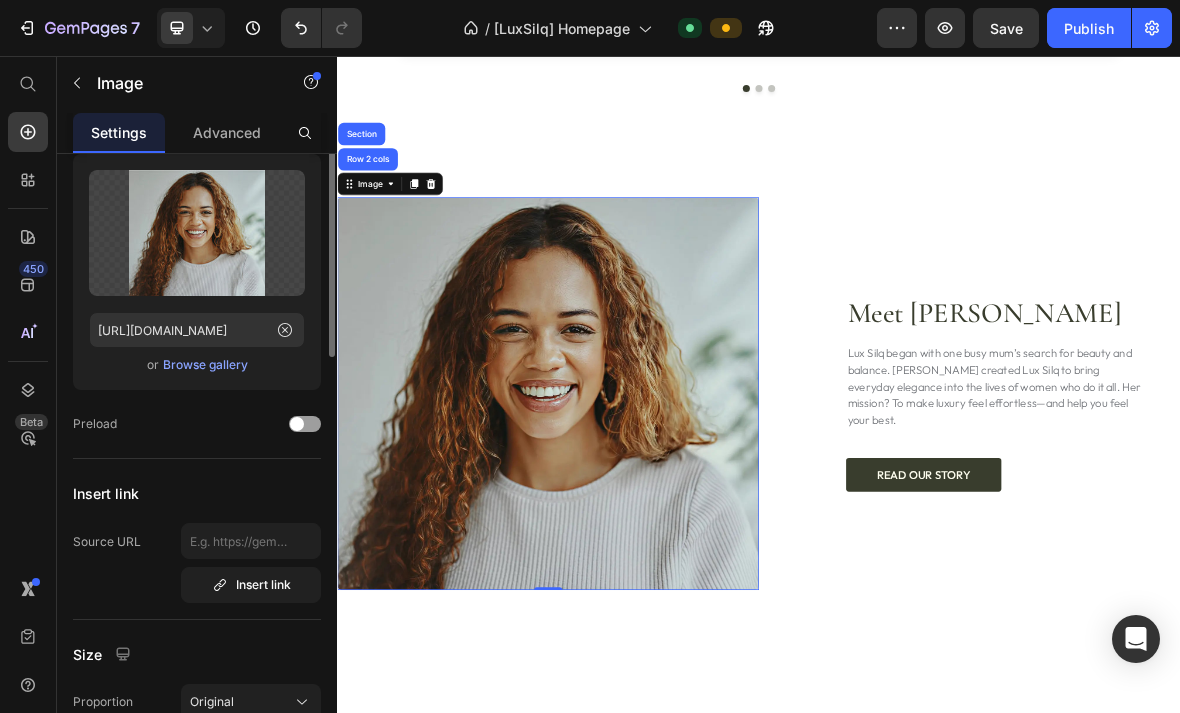 scroll, scrollTop: 0, scrollLeft: 0, axis: both 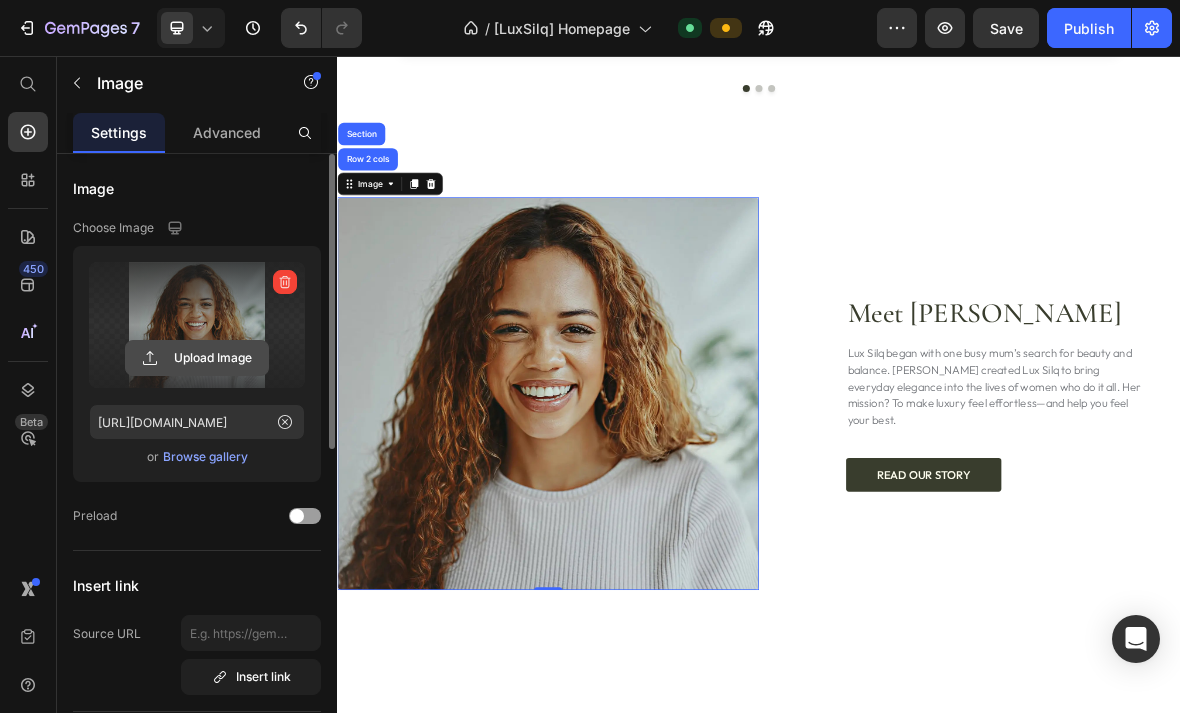 click 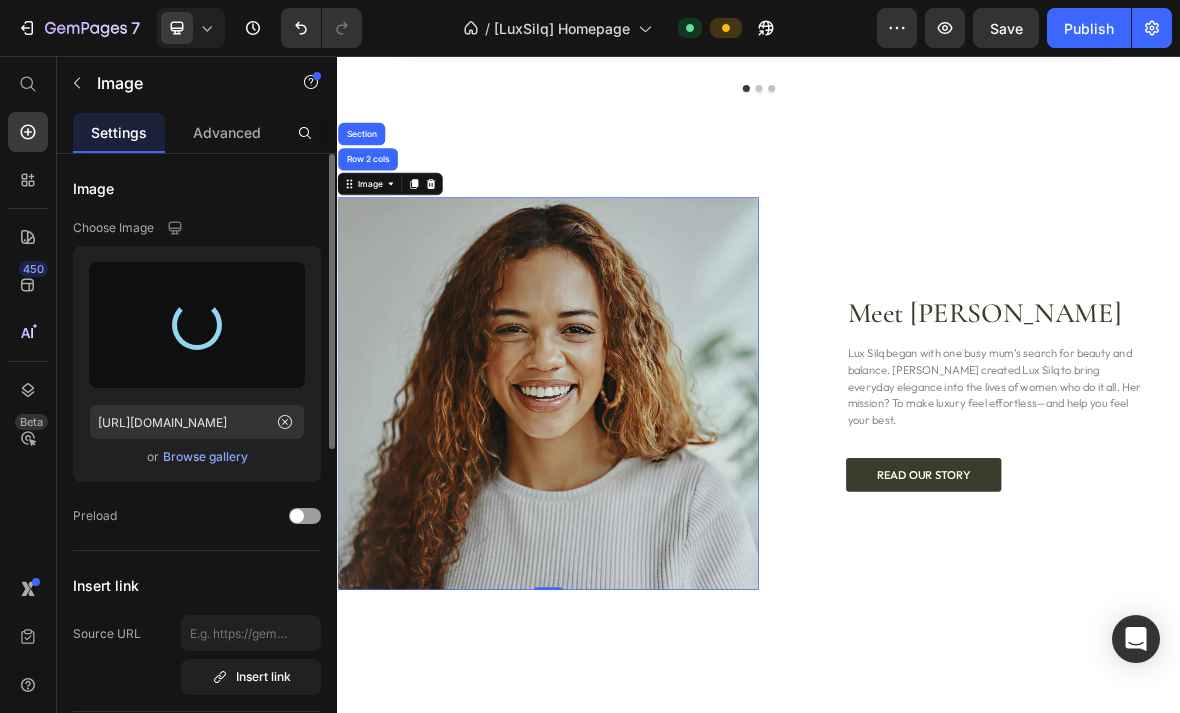 type on "[URL][DOMAIN_NAME]" 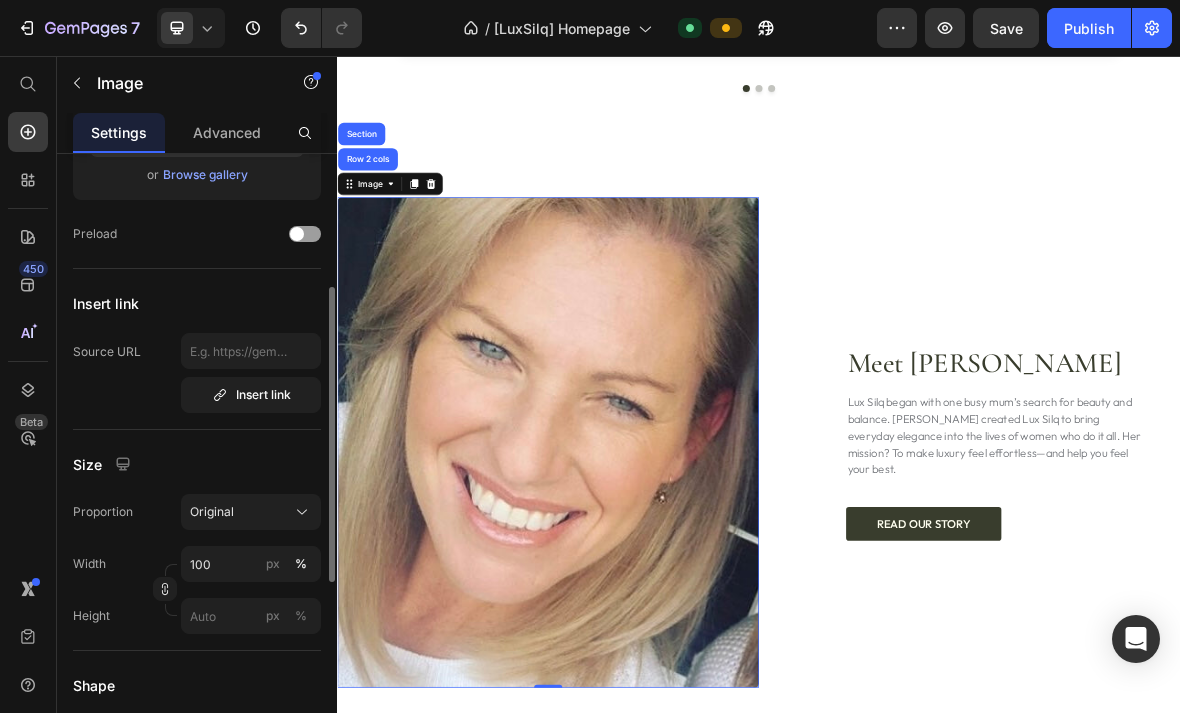 scroll, scrollTop: 292, scrollLeft: 0, axis: vertical 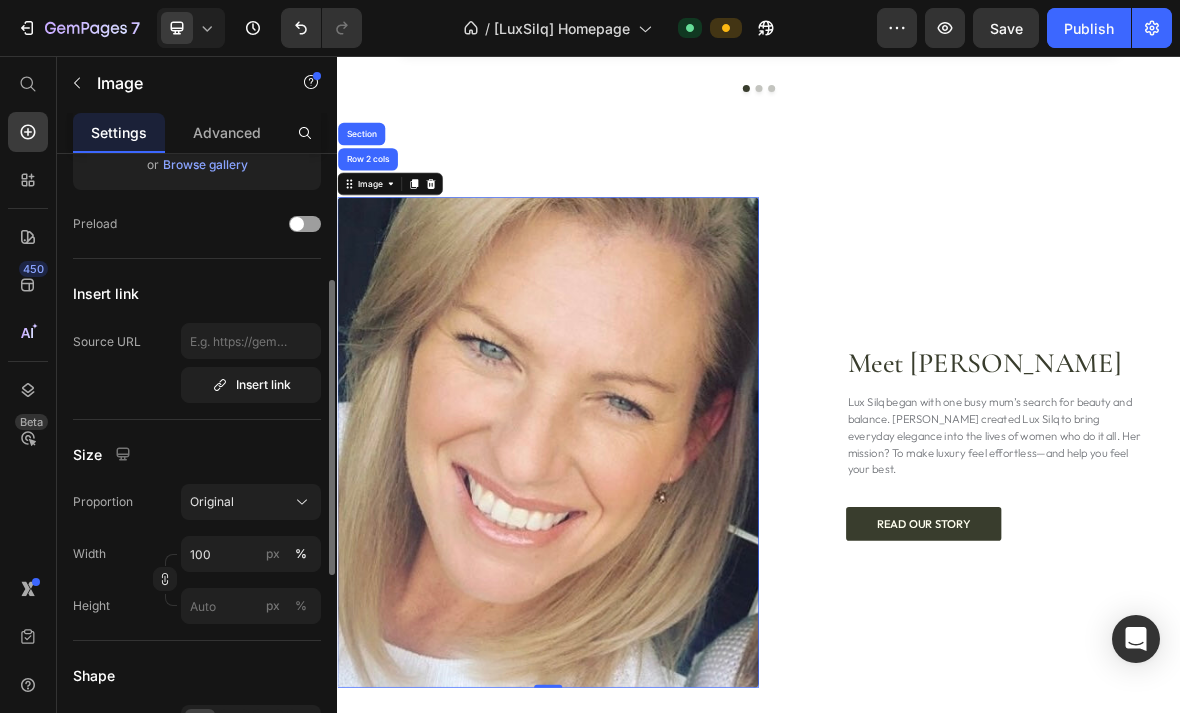 click on "Image Choose Image Upload Image [URL][DOMAIN_NAME]  or   Browse gallery  Preload Insert link Source URL  Insert link  Size Proportion Original Width 100 px % Height px % Shape Border Corner 6 6 6 6 Shadow Align SEO Alt text Image title" at bounding box center [197, 596] 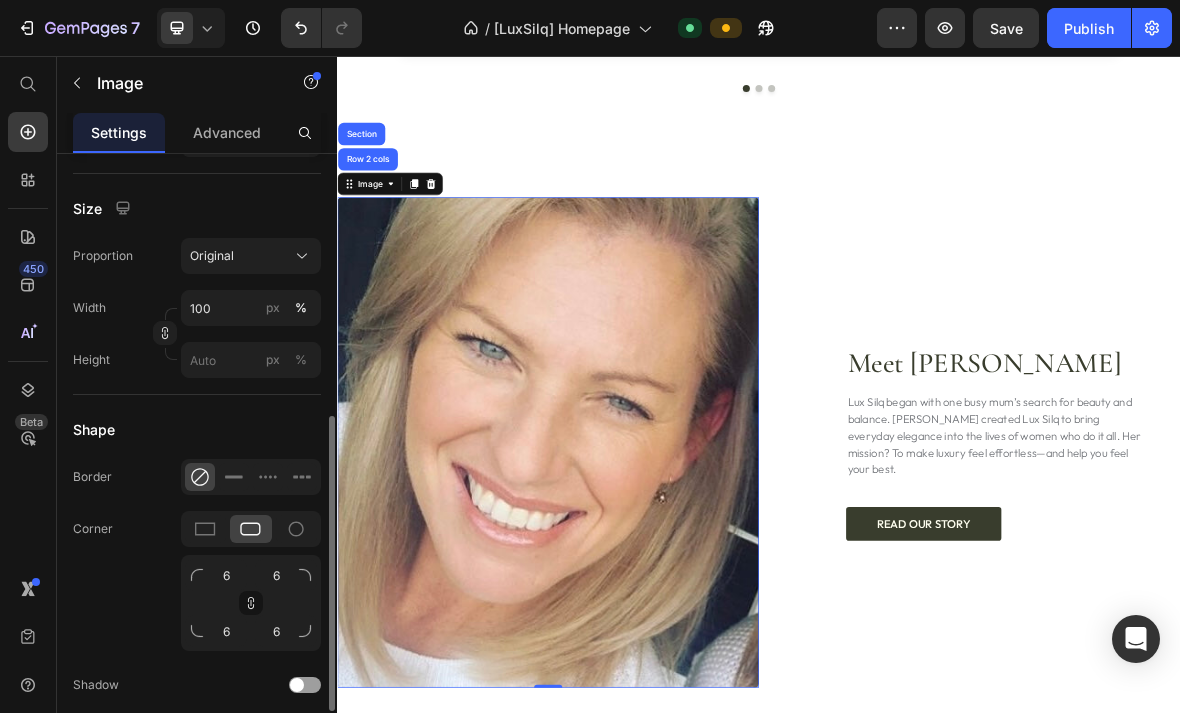 scroll, scrollTop: 572, scrollLeft: 0, axis: vertical 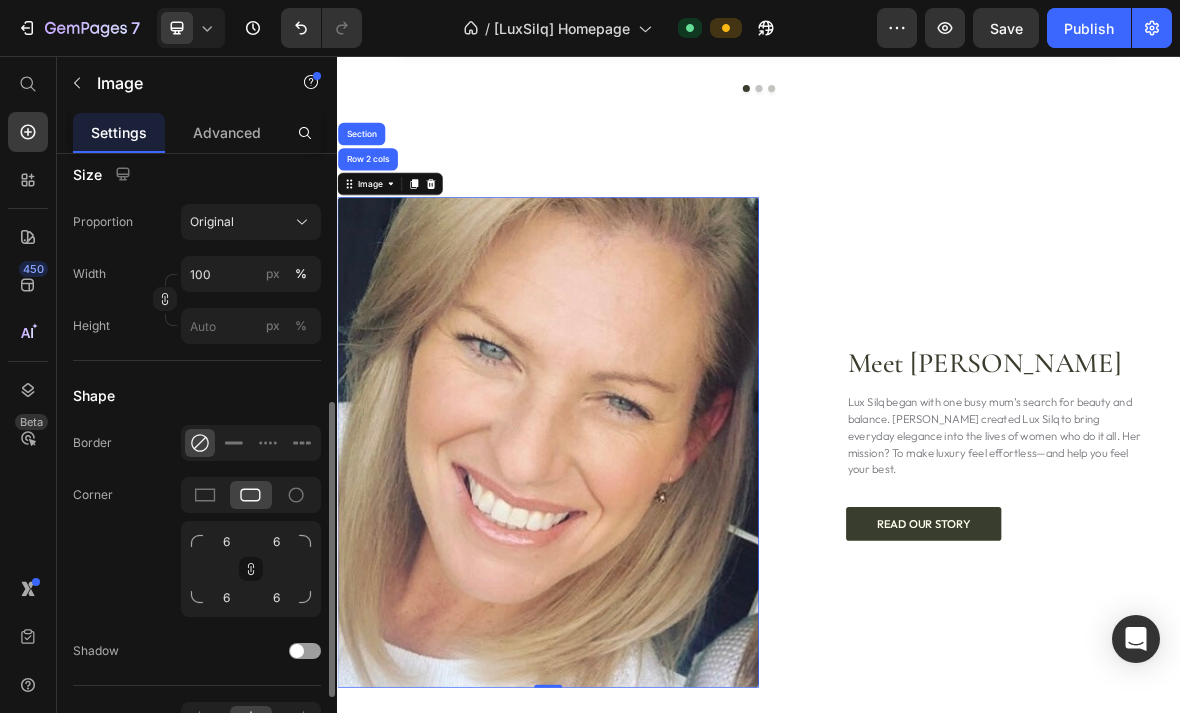 click 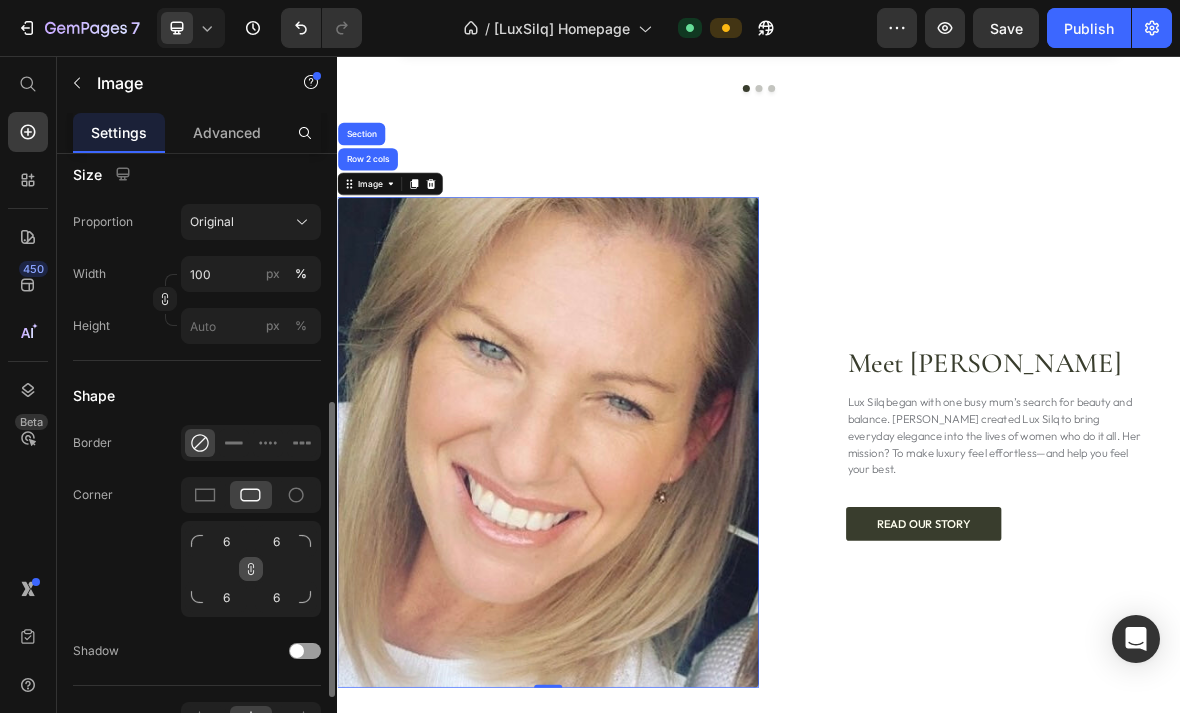 click 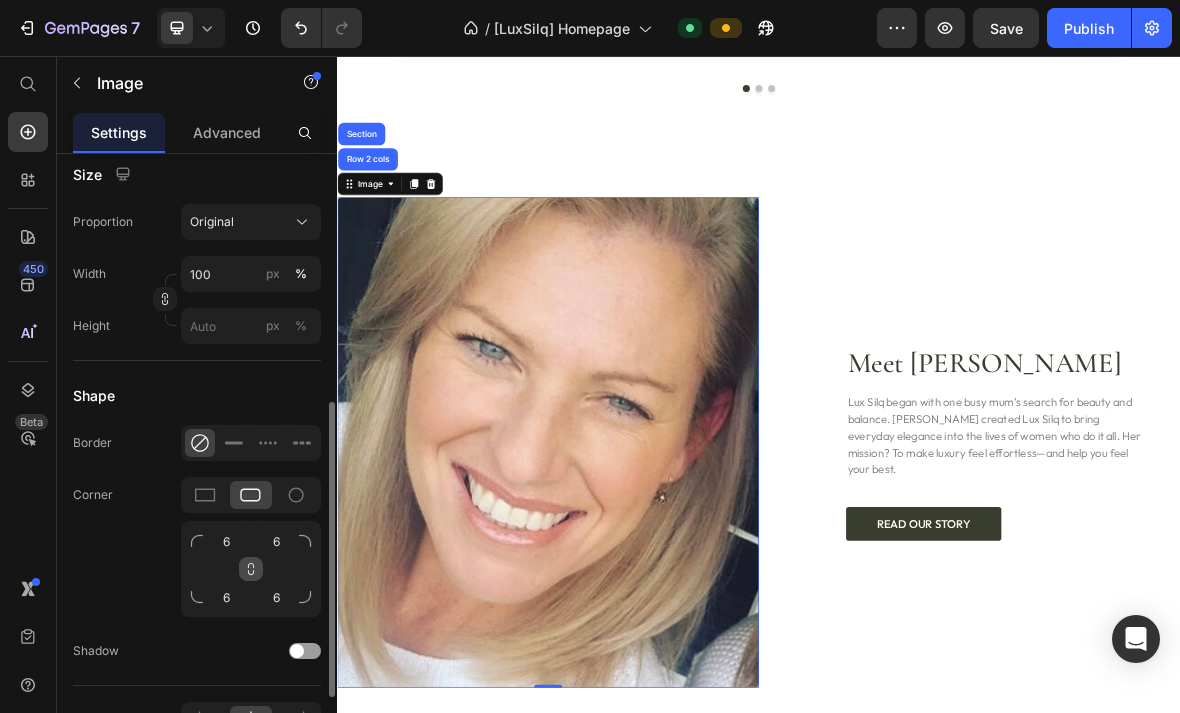 click 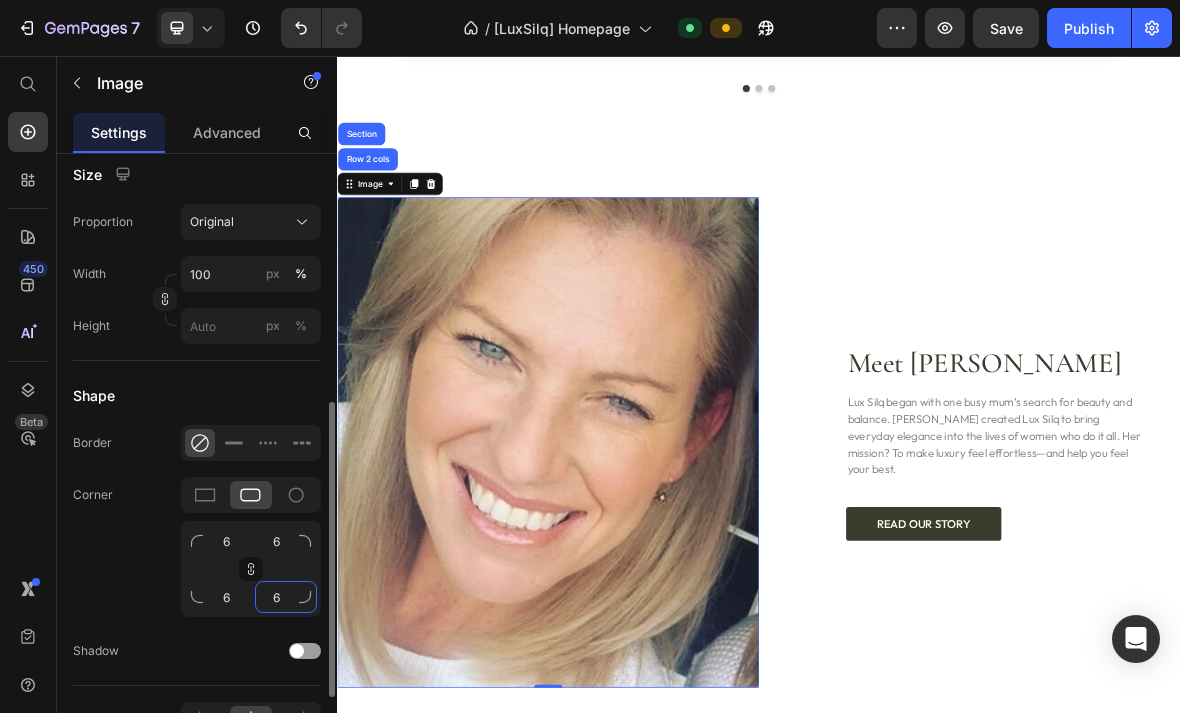 click on "6" 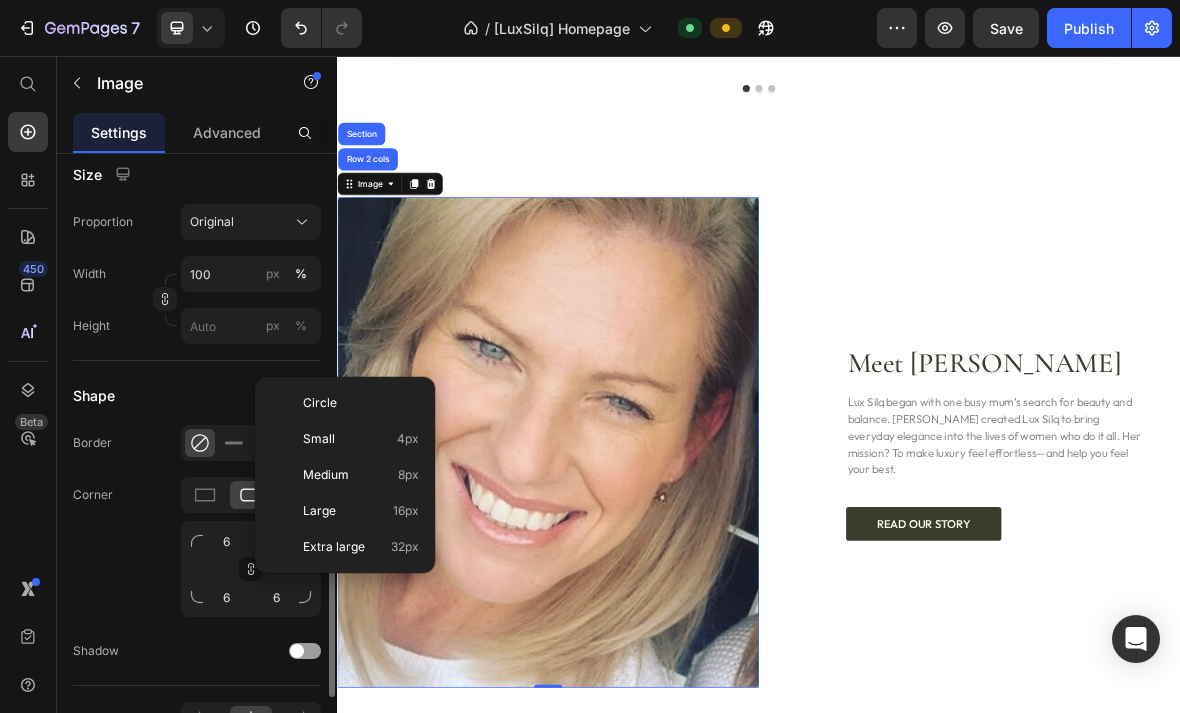 click on "Corner 6 6 6 6" 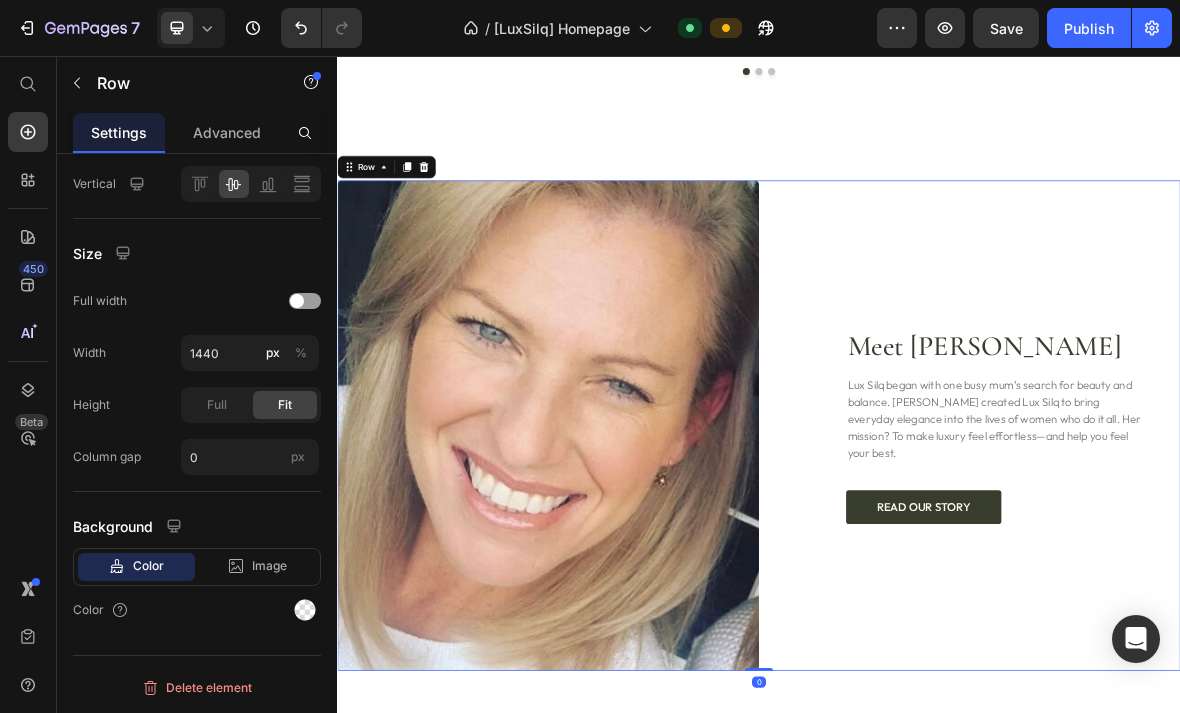 scroll, scrollTop: 0, scrollLeft: 0, axis: both 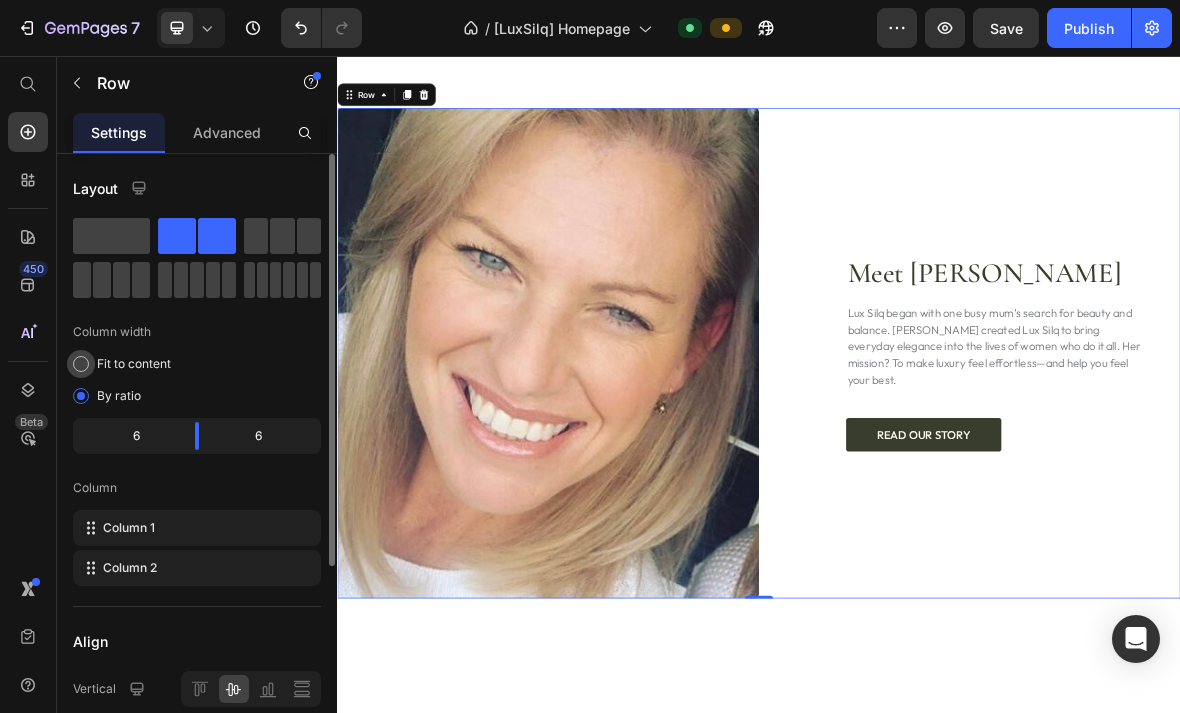click at bounding box center [81, 364] 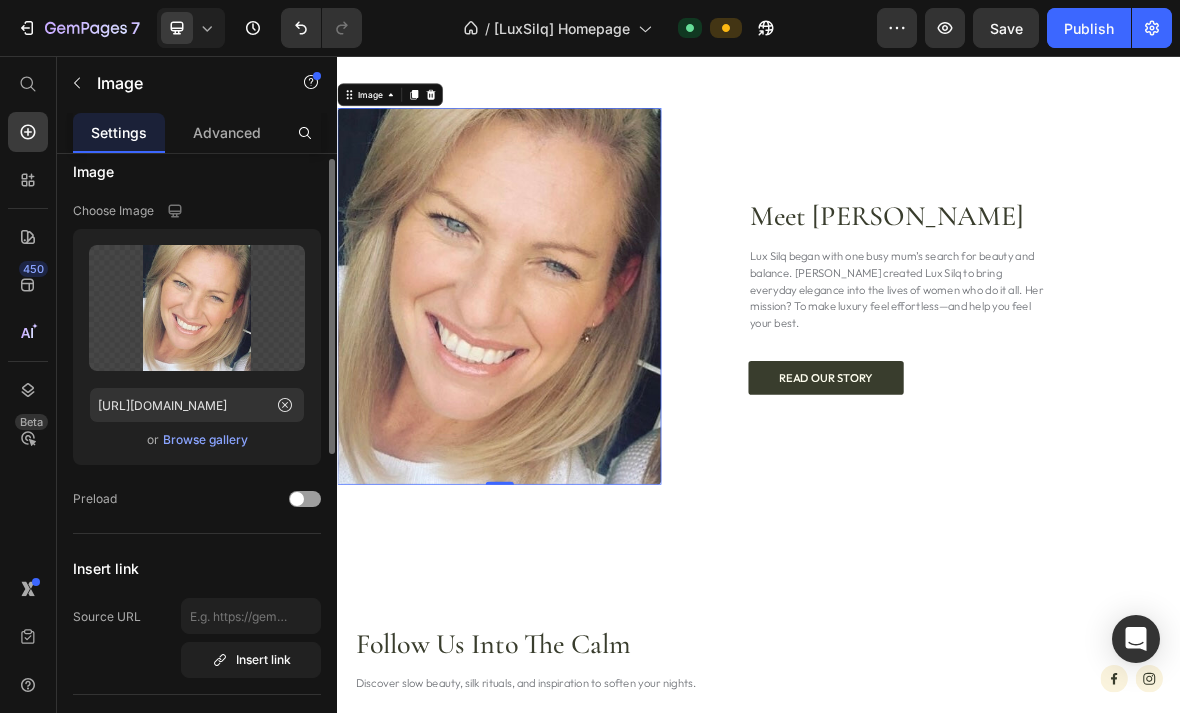 scroll, scrollTop: 16, scrollLeft: 0, axis: vertical 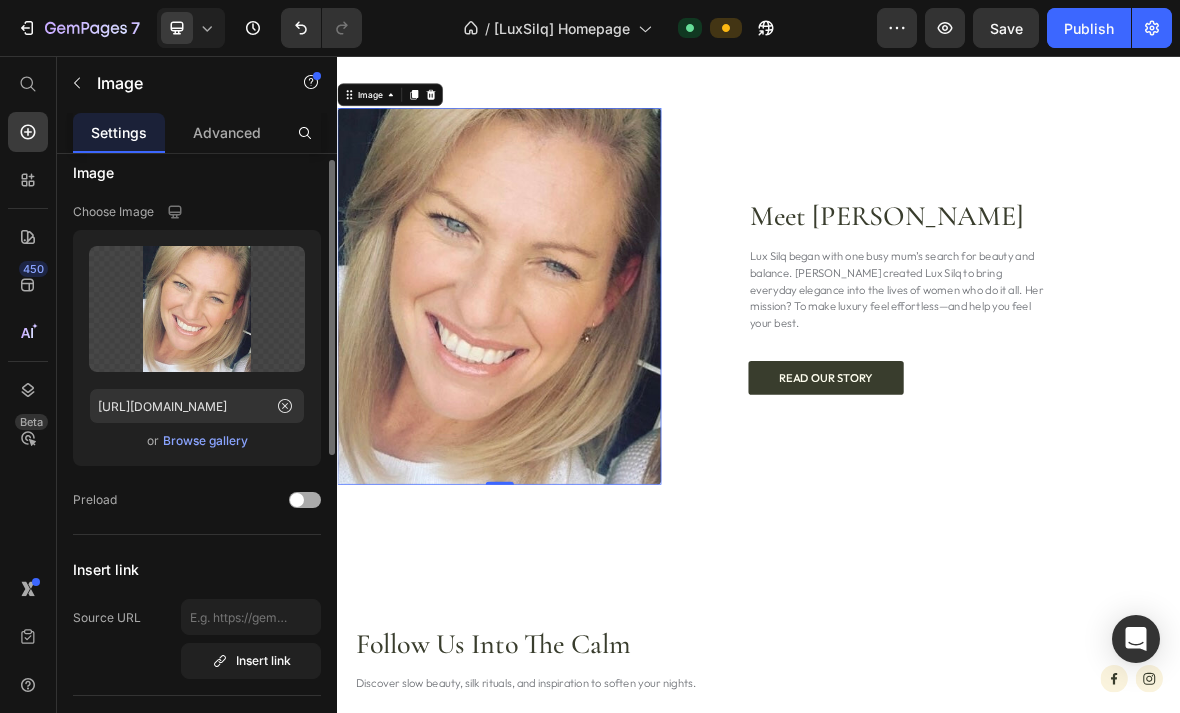 click on "Preload" 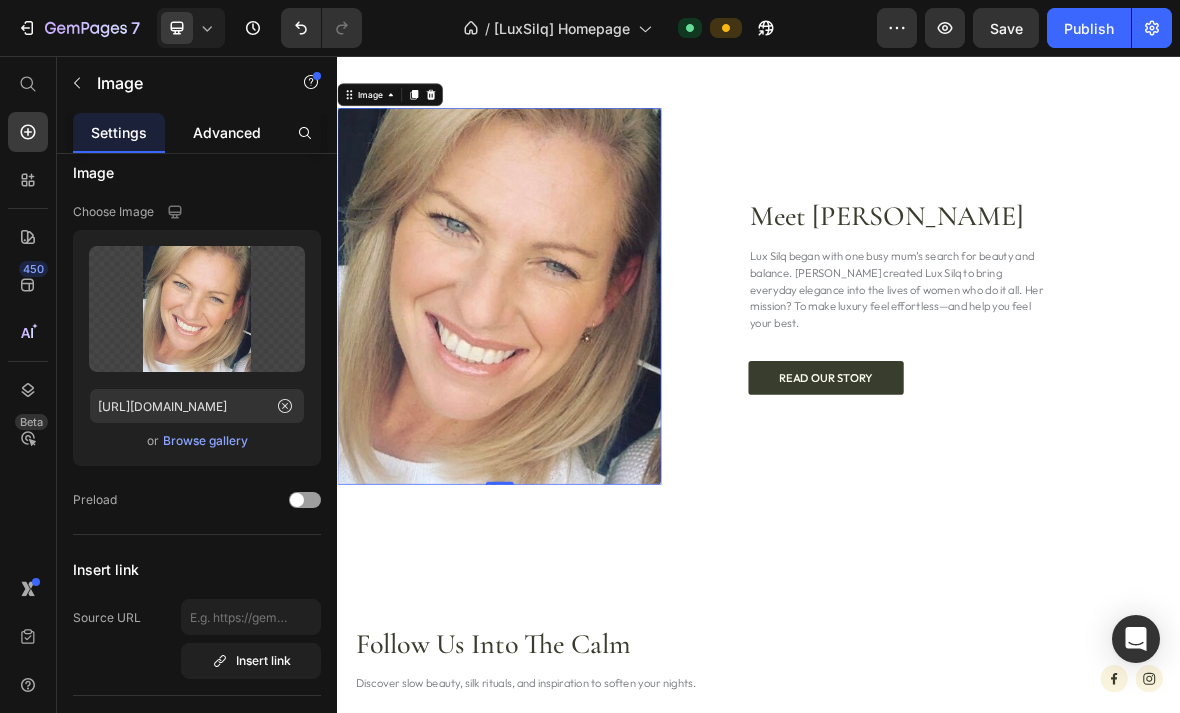 click on "Advanced" at bounding box center [227, 132] 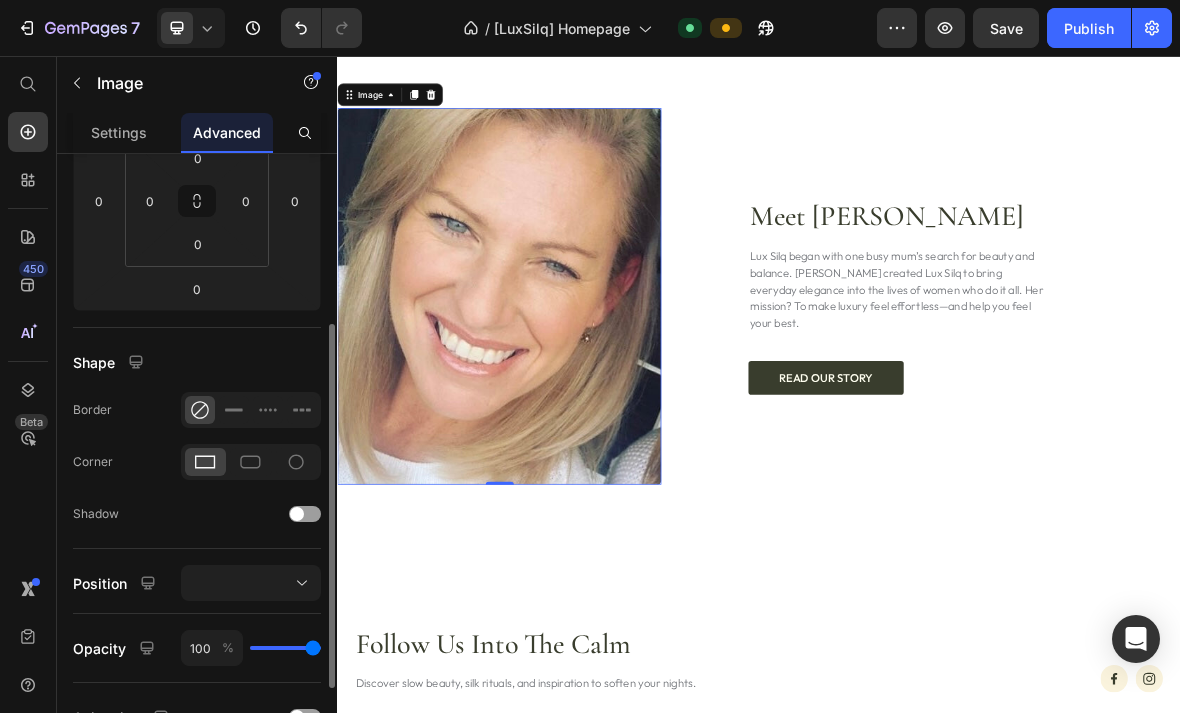 scroll, scrollTop: 327, scrollLeft: 0, axis: vertical 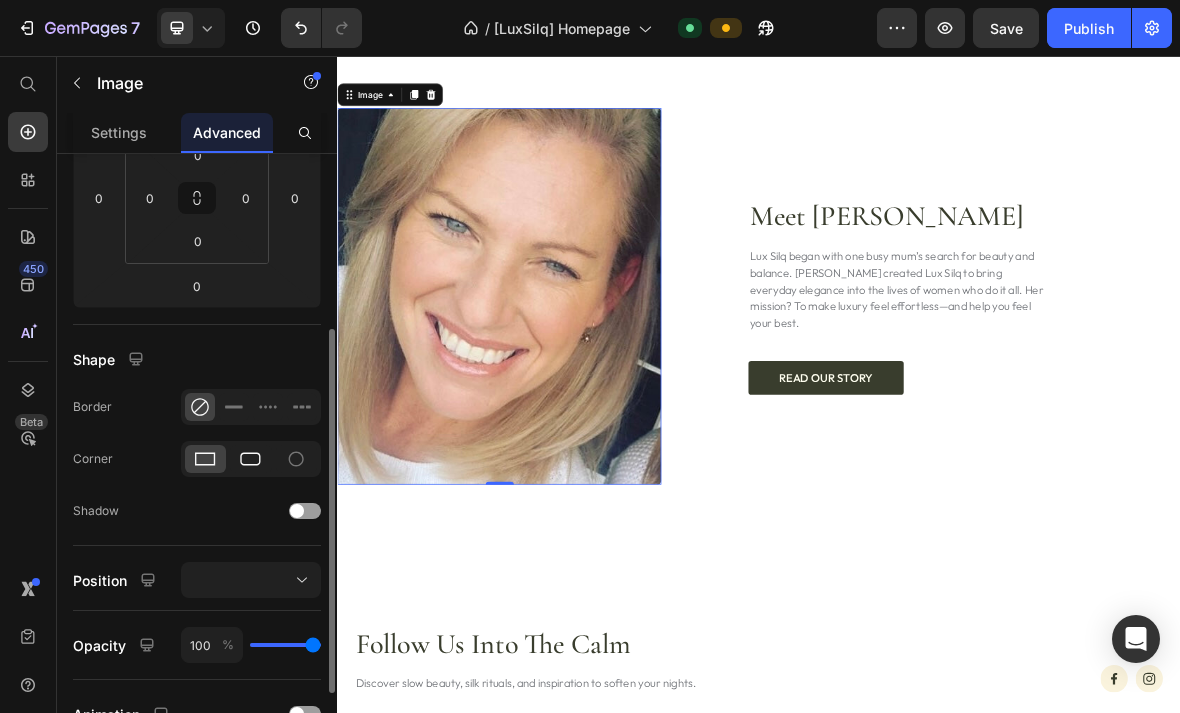 click 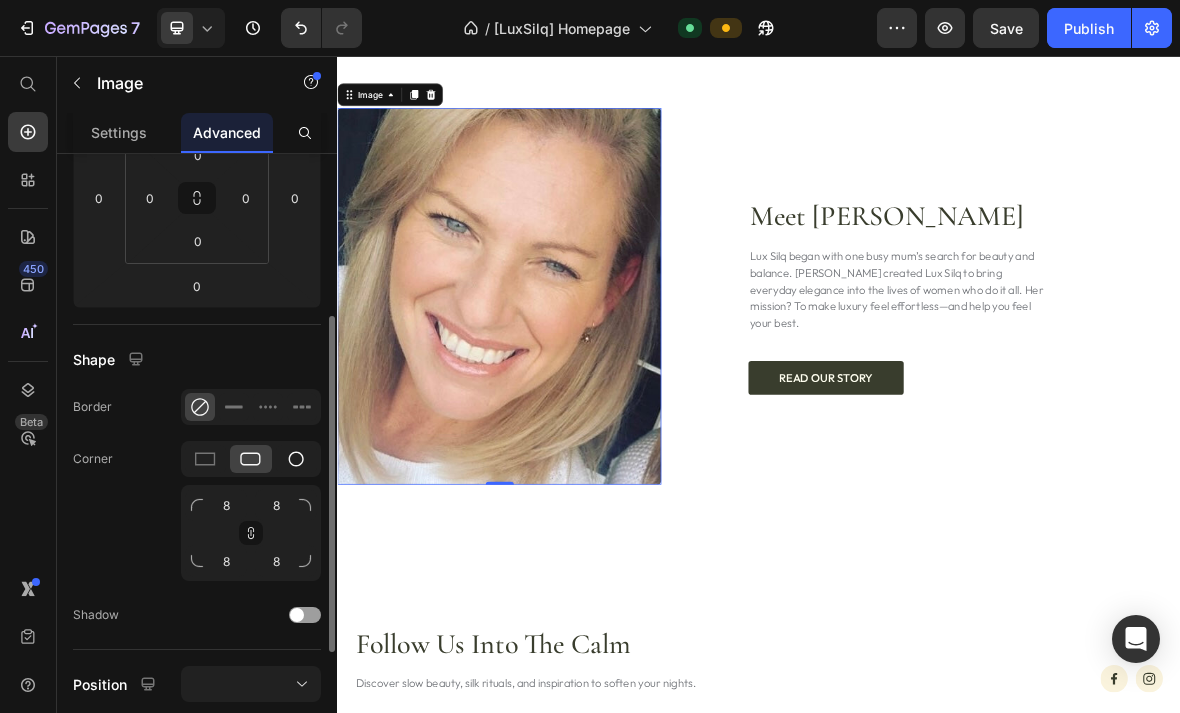 click 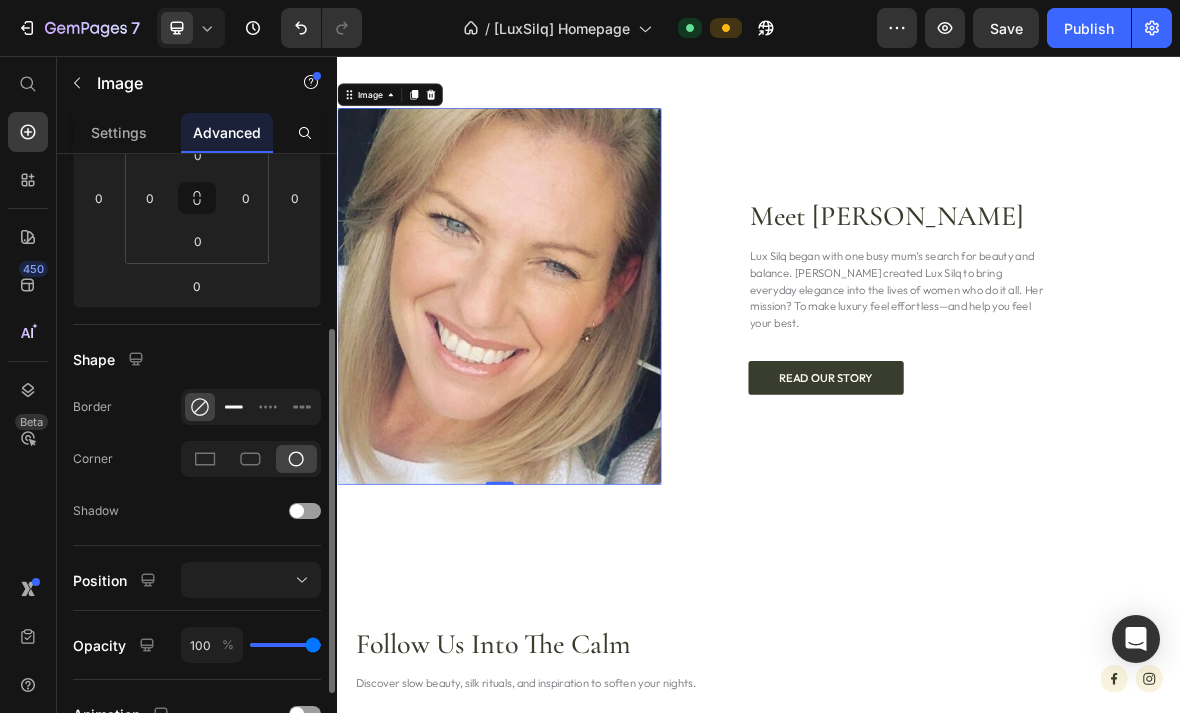 click 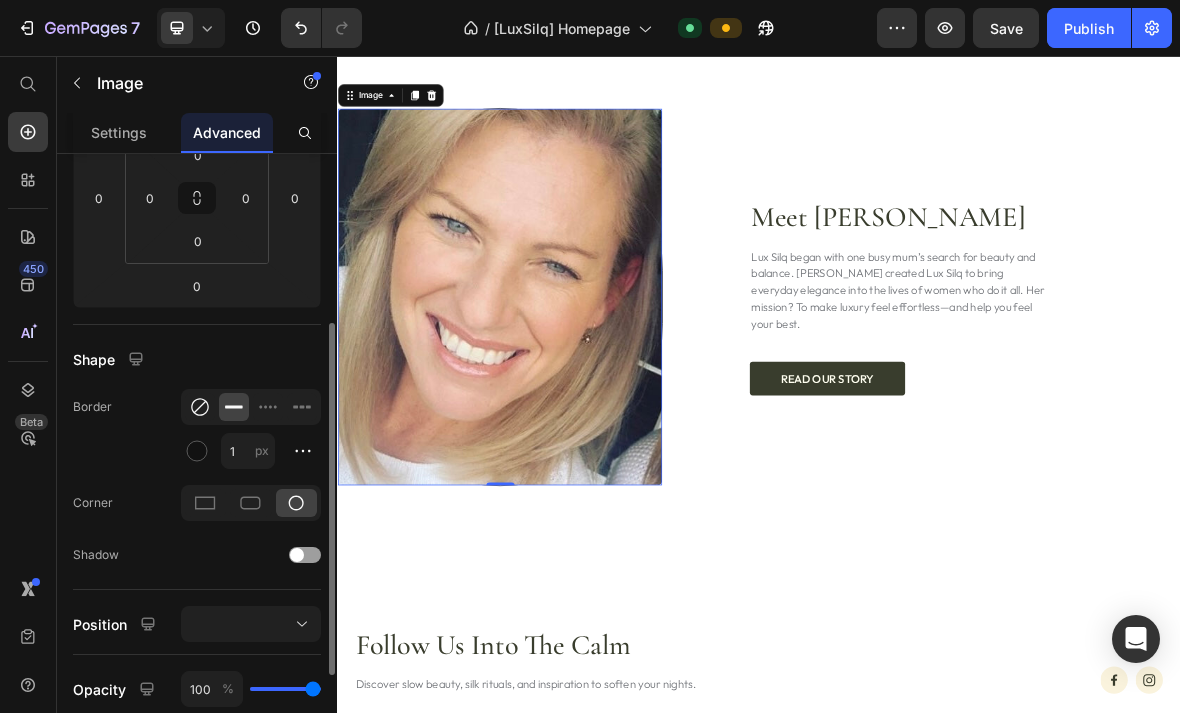 click 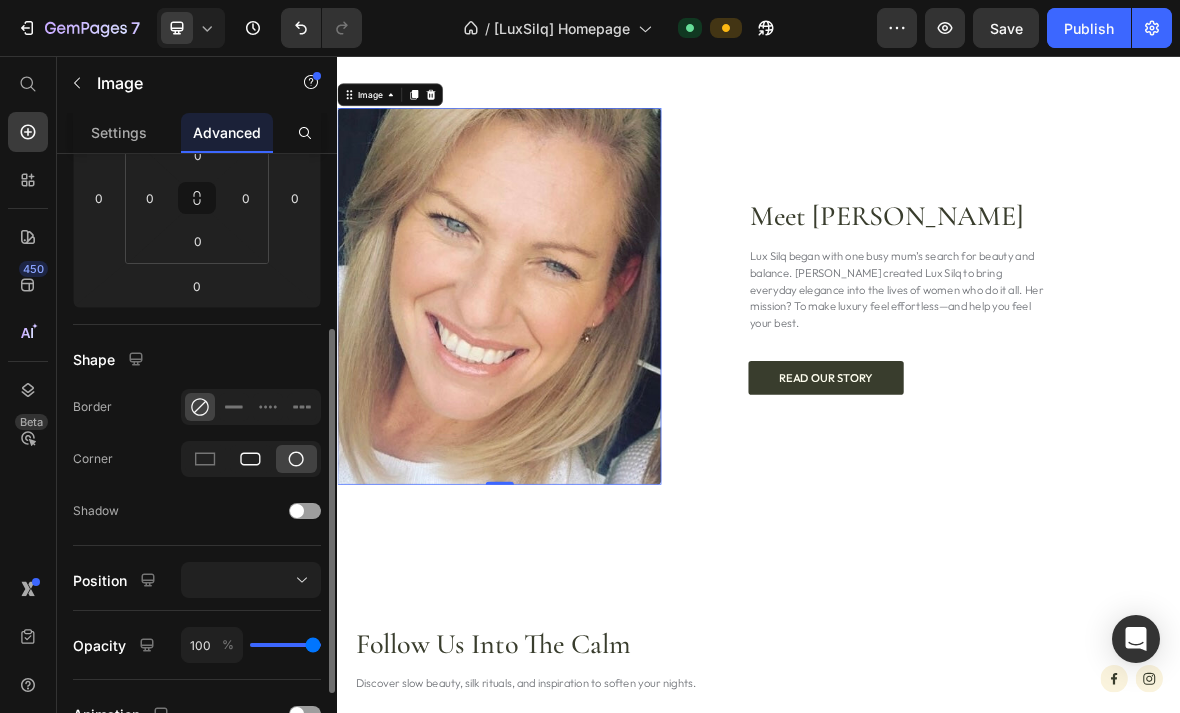 click 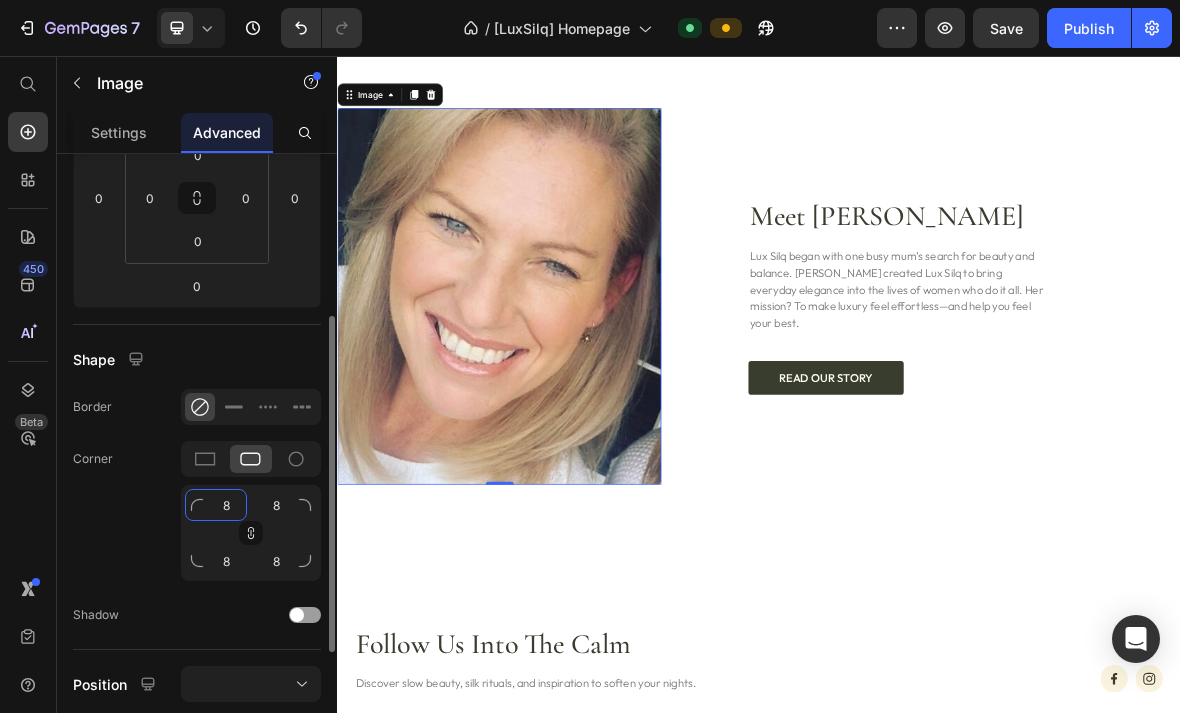 click on "8" 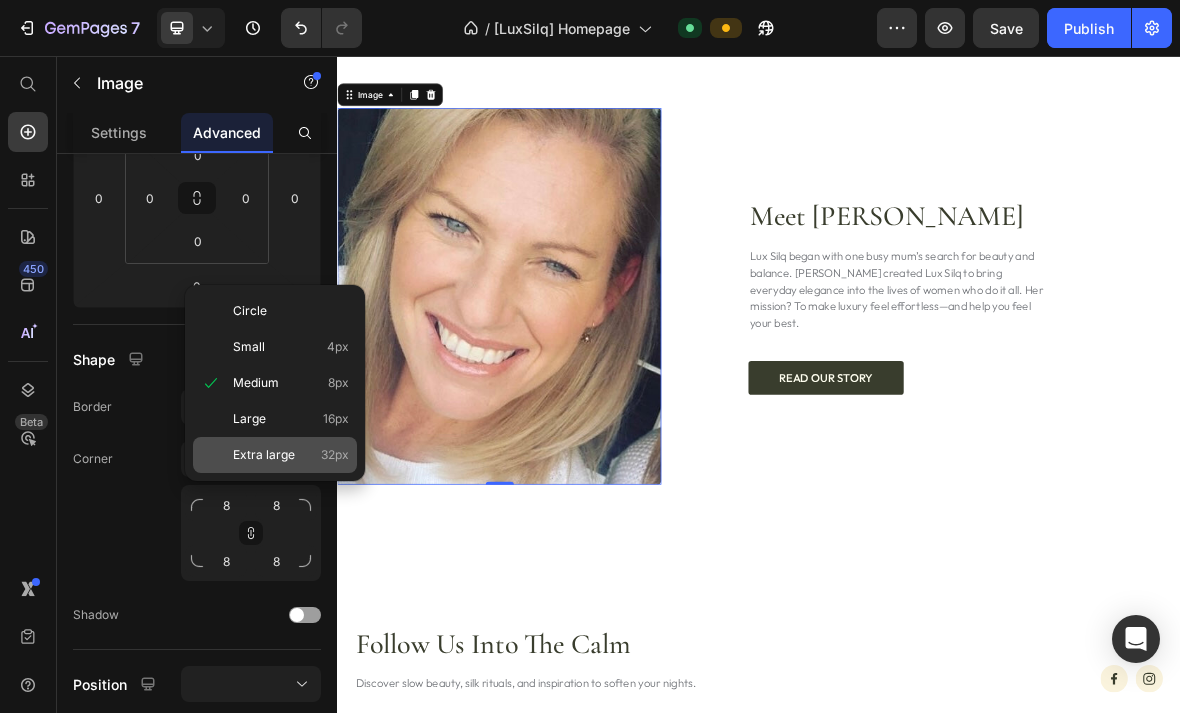 click on "Extra large 32px" 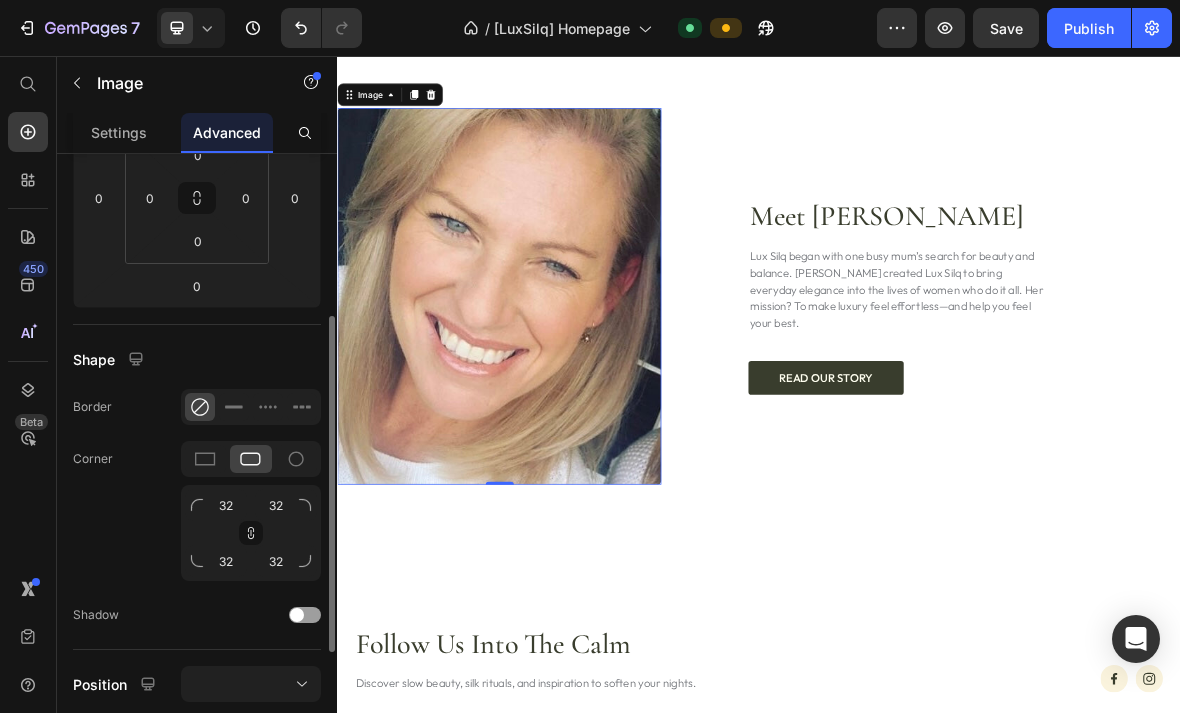 click on "Corner 32 32 32 32" 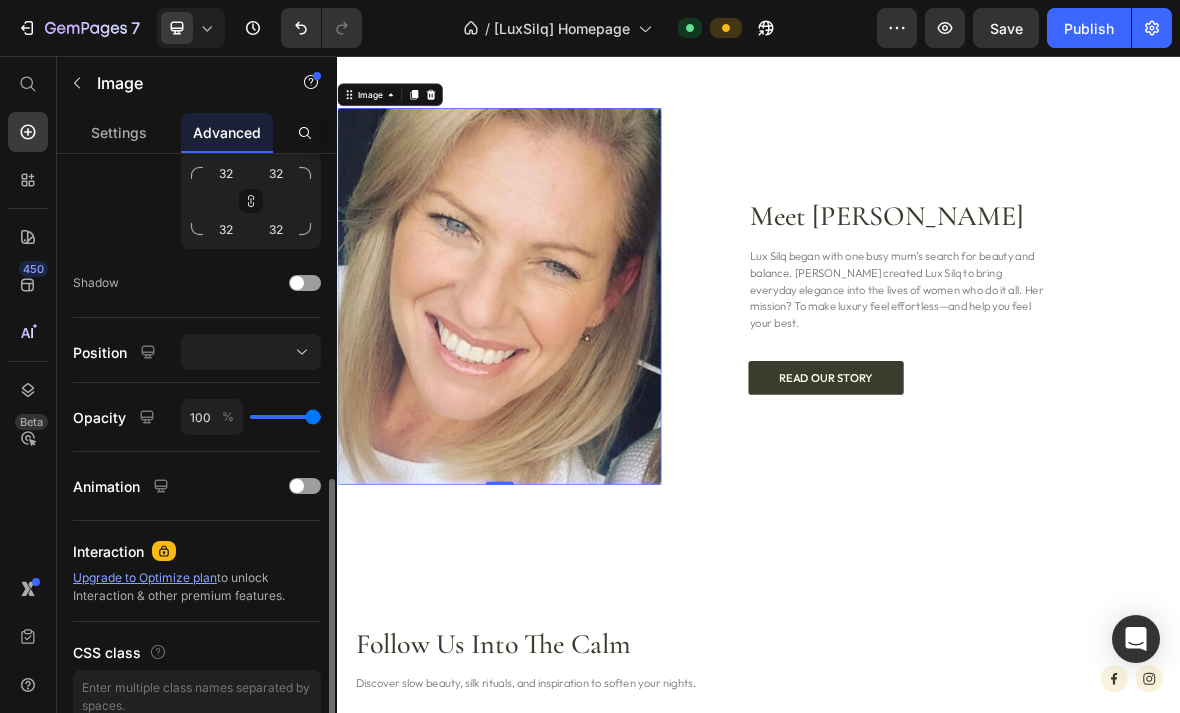scroll, scrollTop: 660, scrollLeft: 0, axis: vertical 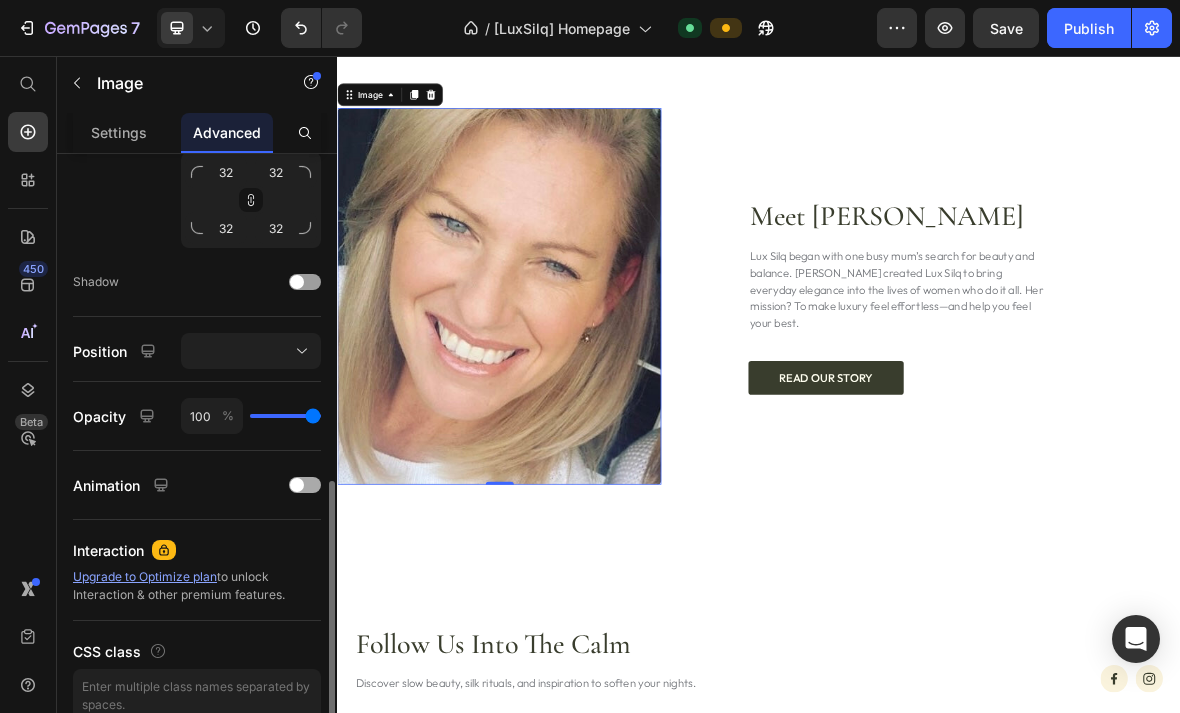 click at bounding box center [297, 485] 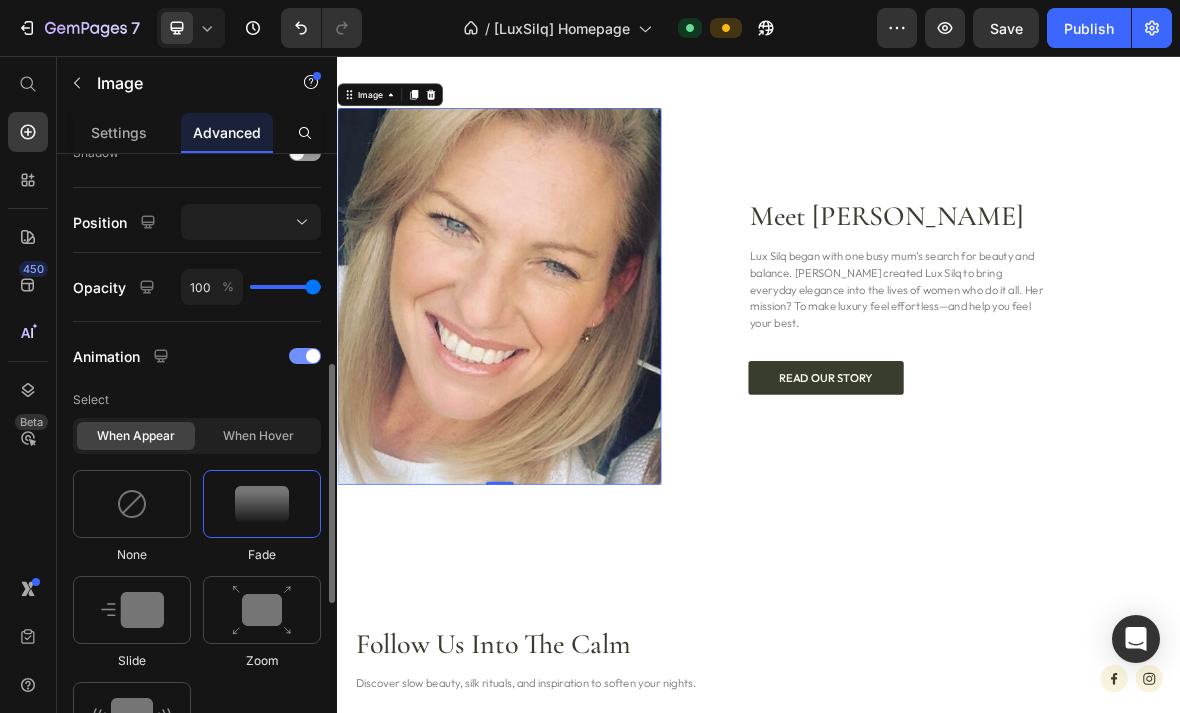 scroll, scrollTop: 802, scrollLeft: 0, axis: vertical 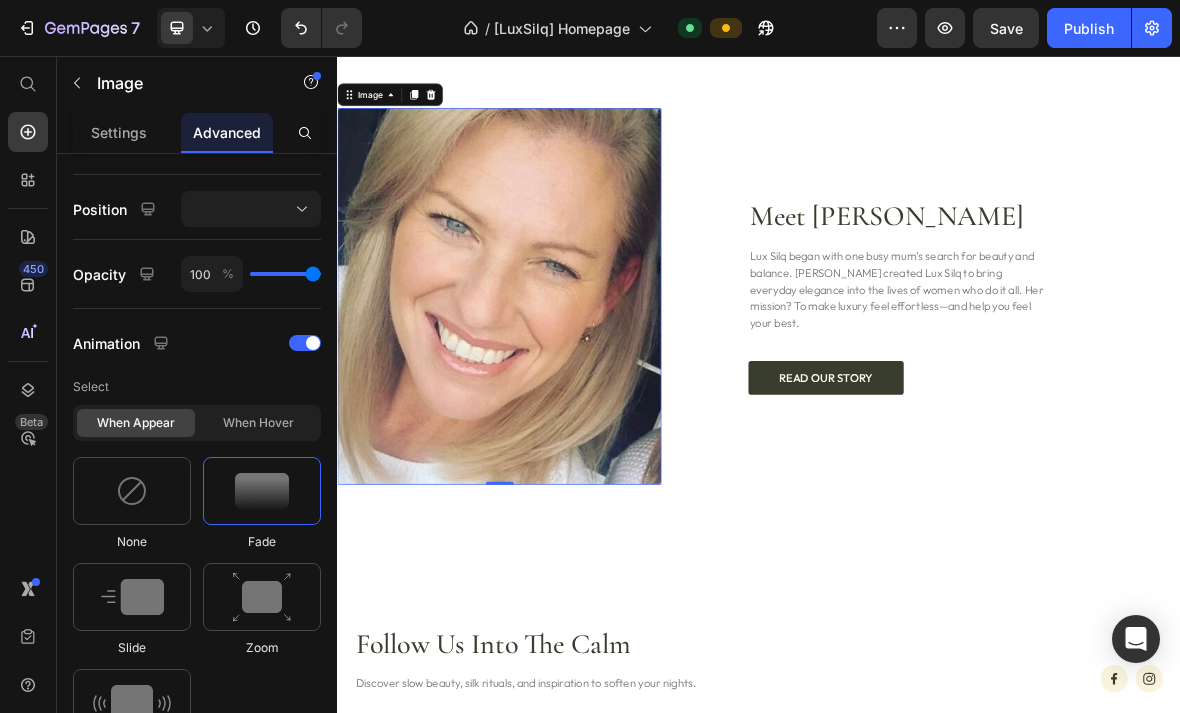 click at bounding box center (567, 398) 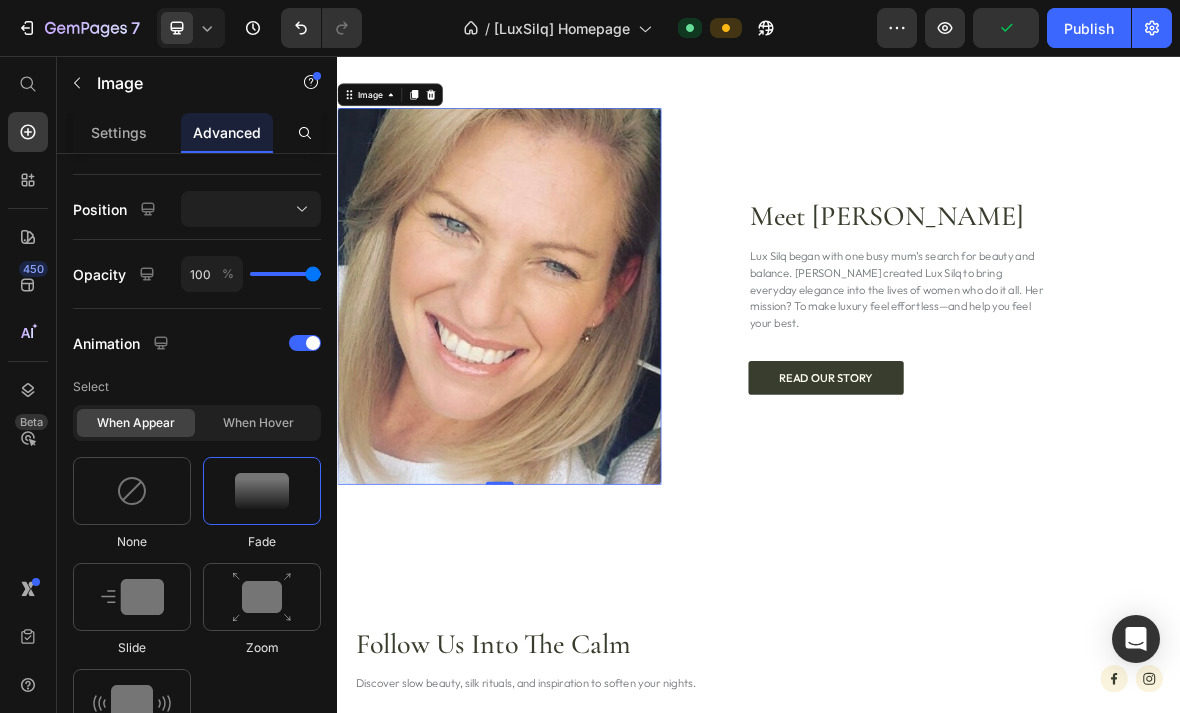 click at bounding box center [567, 398] 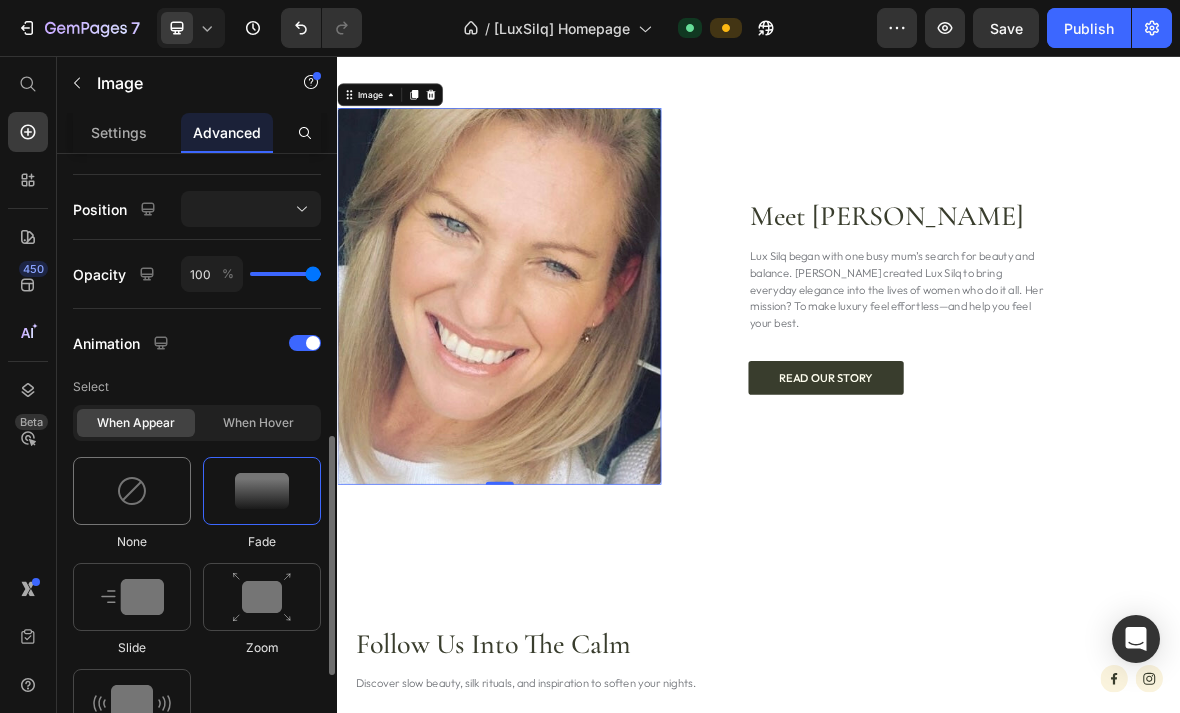 click at bounding box center (132, 491) 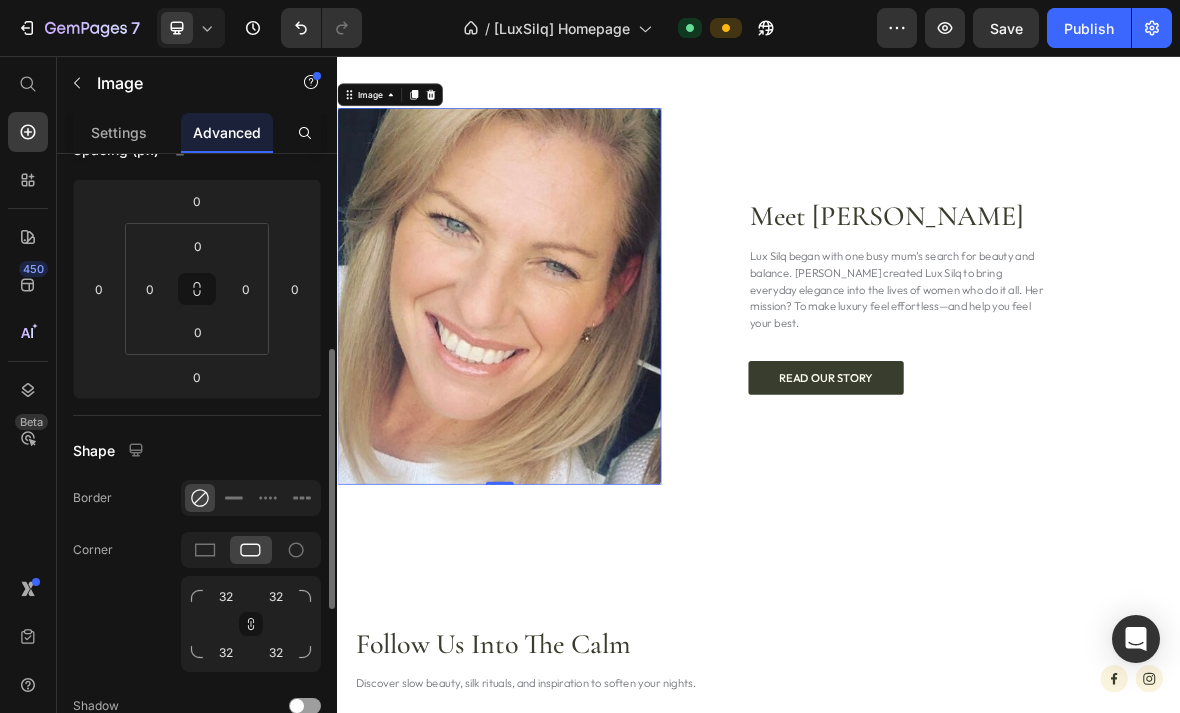 scroll, scrollTop: 355, scrollLeft: 0, axis: vertical 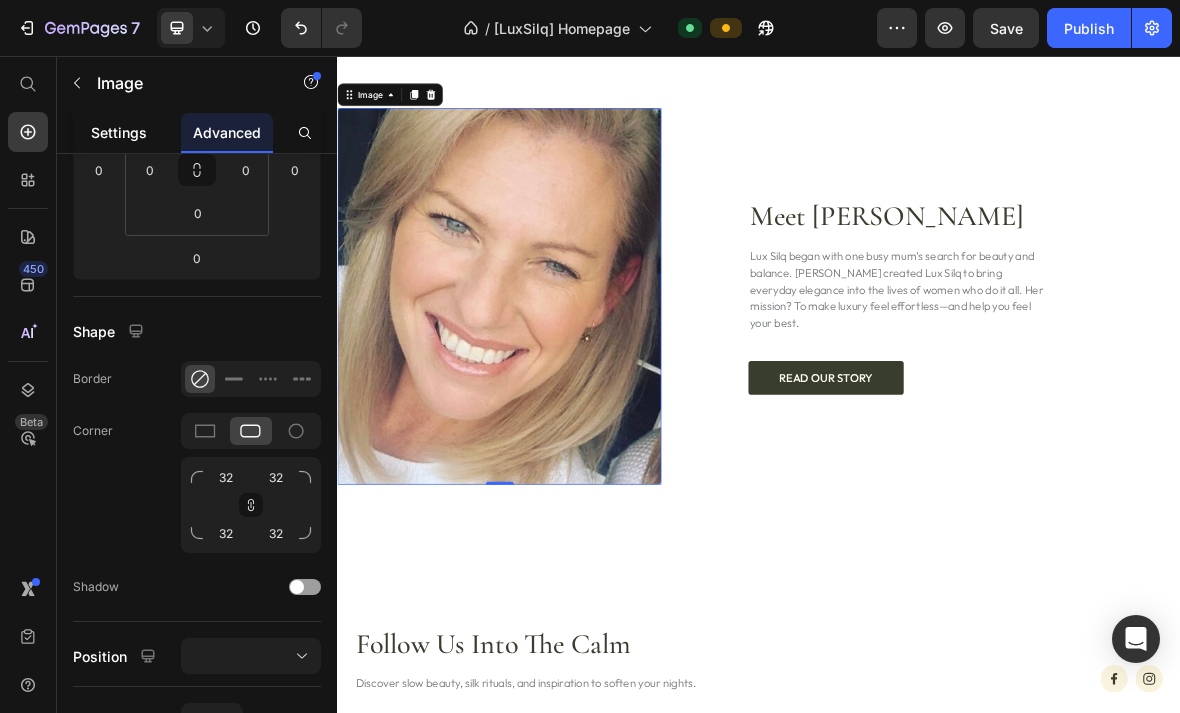 click on "Settings" at bounding box center [119, 132] 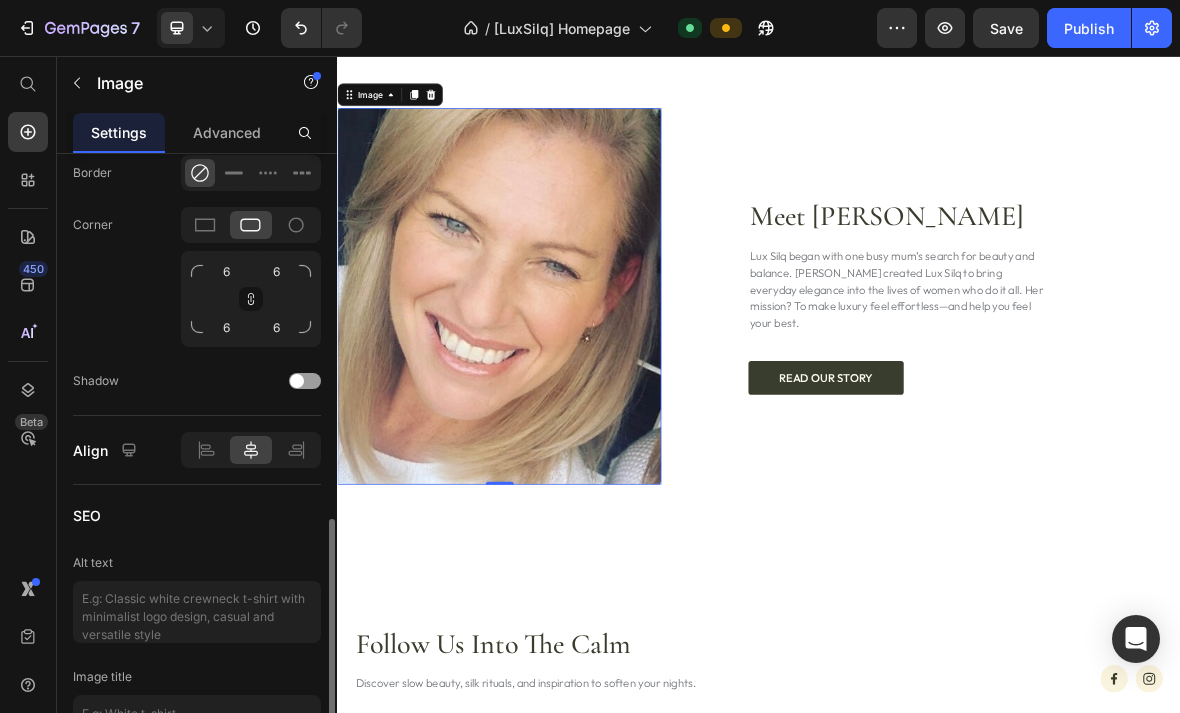 scroll, scrollTop: 887, scrollLeft: 0, axis: vertical 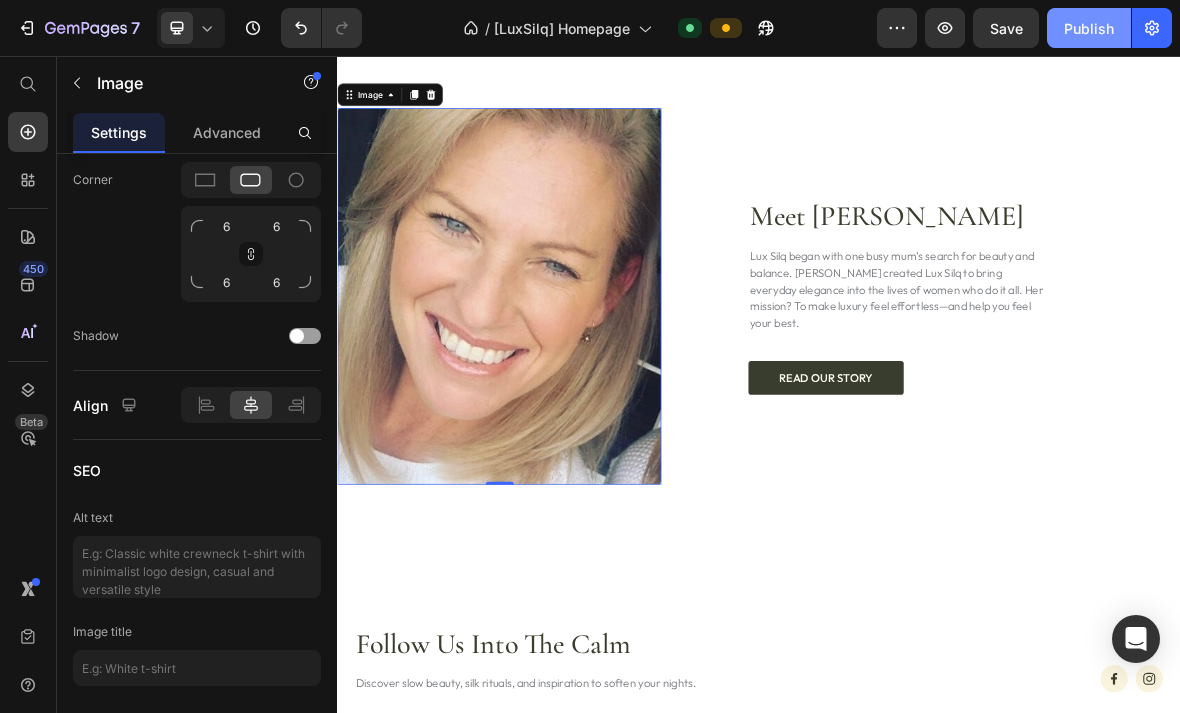 click on "Publish" 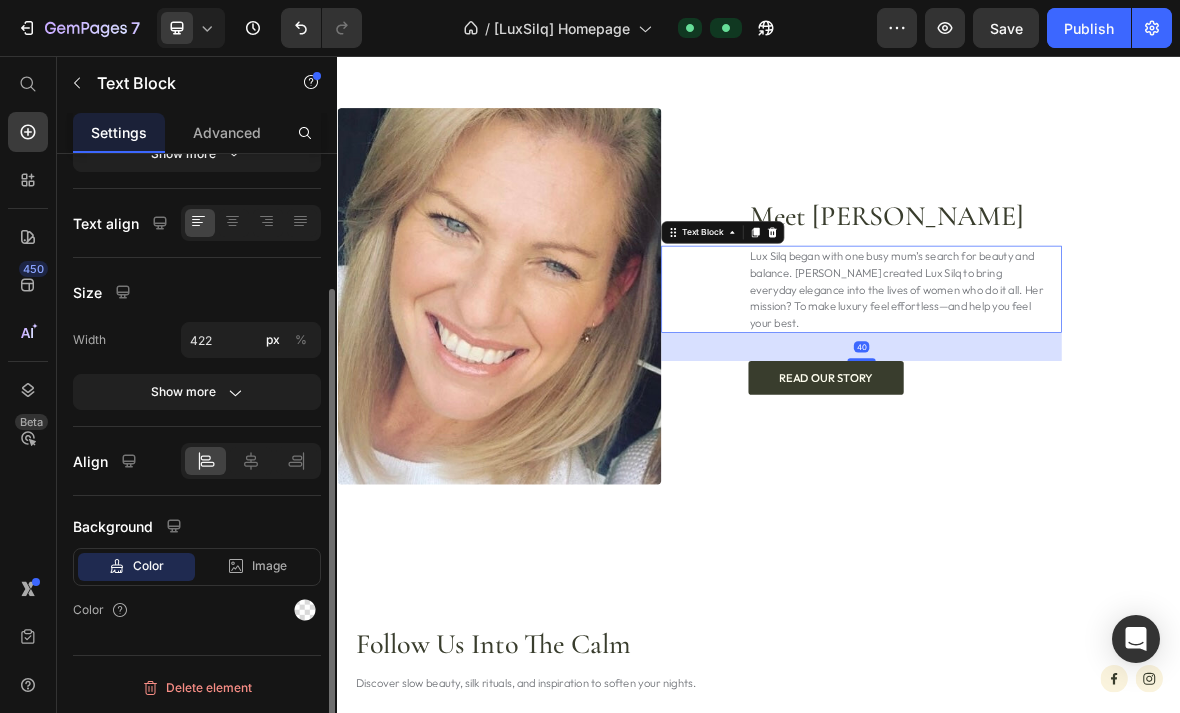 scroll, scrollTop: 0, scrollLeft: 0, axis: both 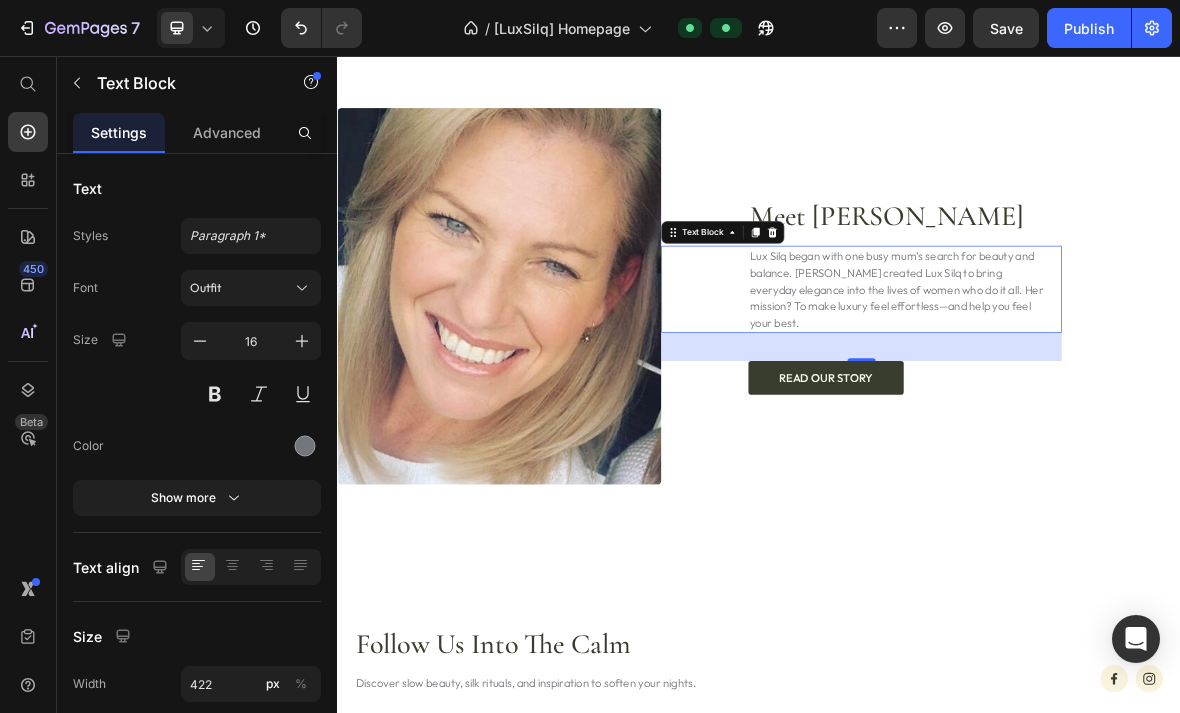 click on "Lux Silq began with one busy mum’s search for beauty and balance. [PERSON_NAME] created Lux Silq to bring everyday elegance into the lives of women who do it all. Her mission? To make luxury feel effortless—and help you feel your best." at bounding box center [1133, 388] 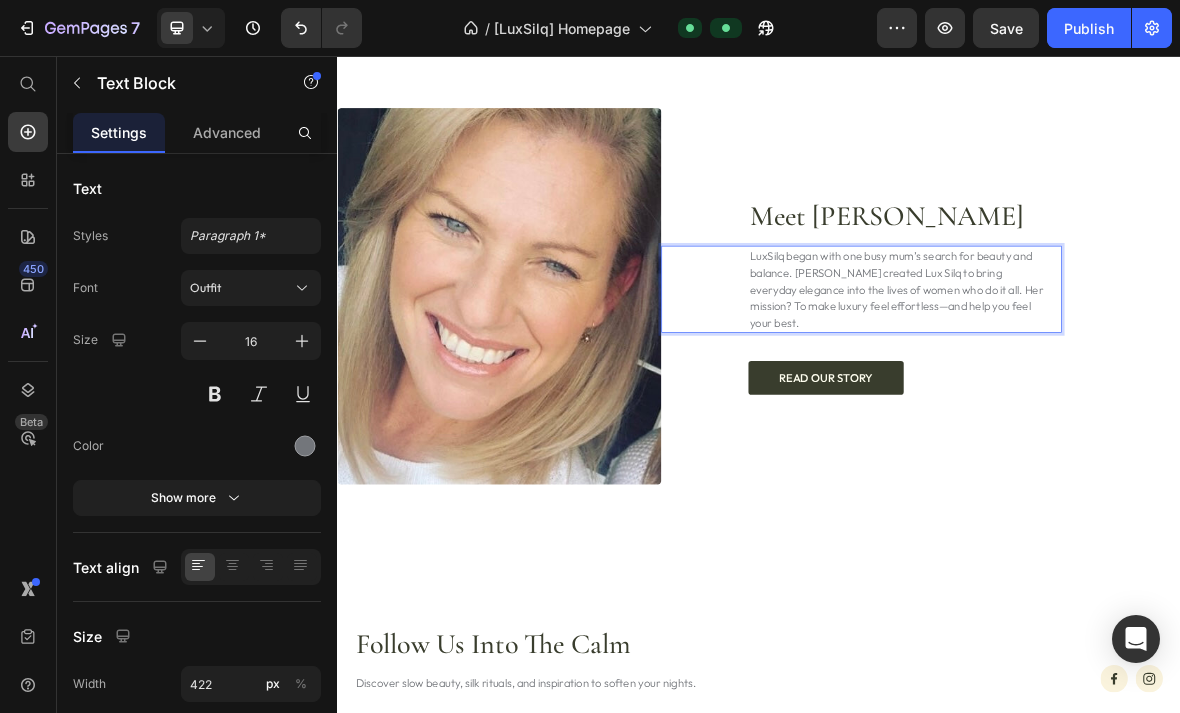 click on "LuxSilq began with one busy mum’s search for beauty and balance. [PERSON_NAME] created Lux Silq to bring everyday elegance into the lives of women who do it all. Her mission? To make luxury feel effortless—and help you feel your best." at bounding box center [1133, 388] 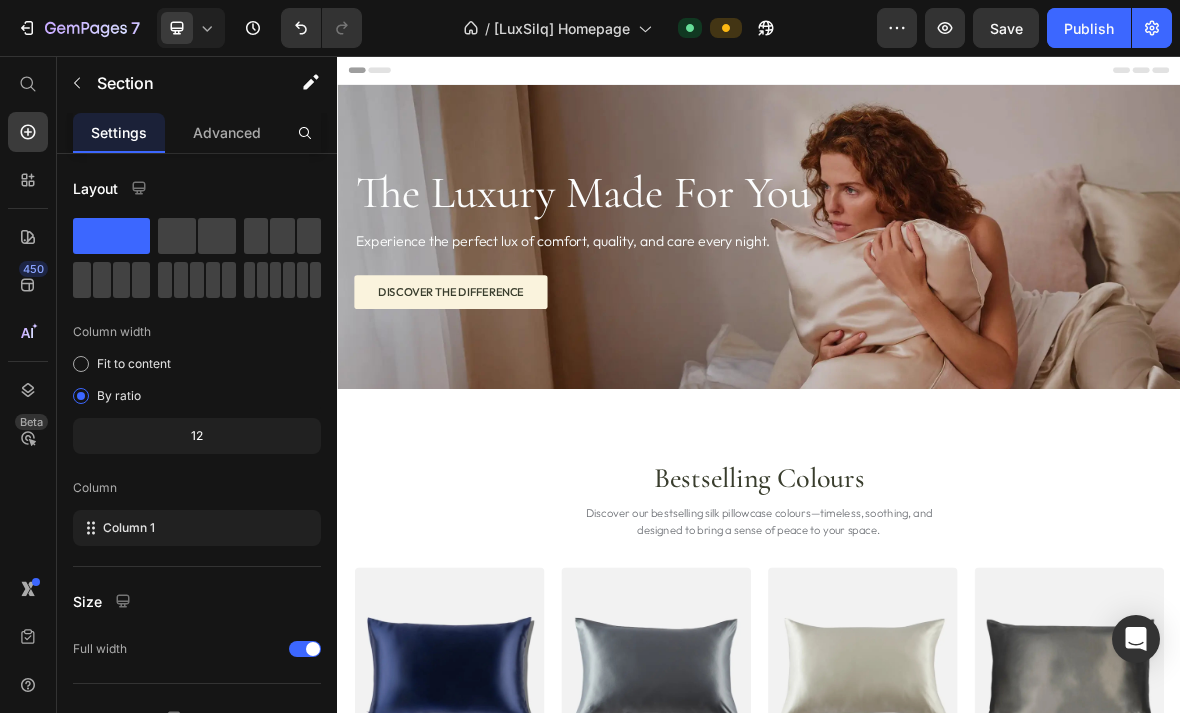 scroll, scrollTop: 0, scrollLeft: 0, axis: both 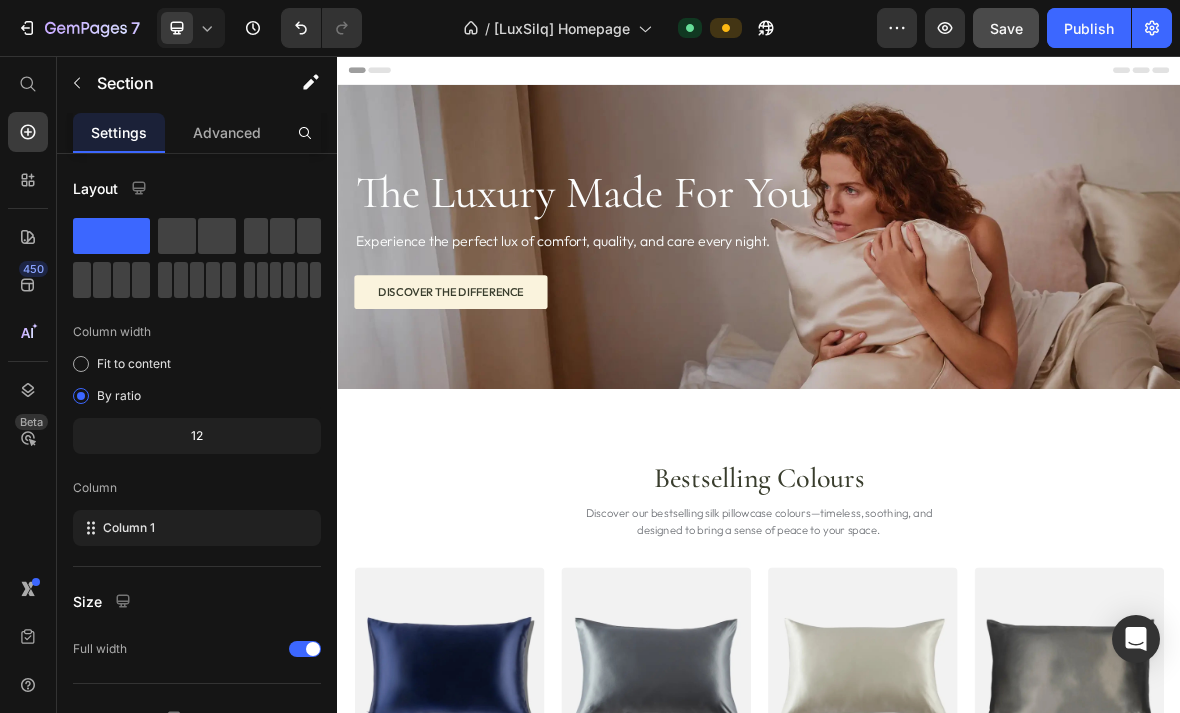 click on "Save" at bounding box center (1006, 28) 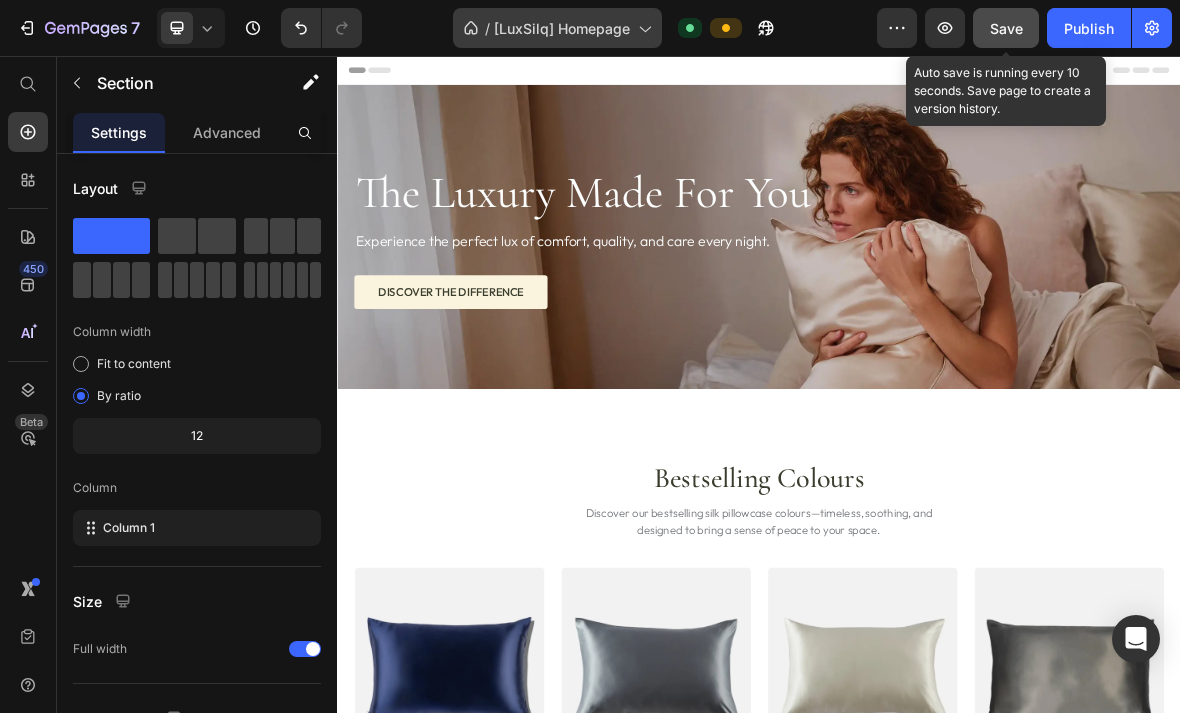 click 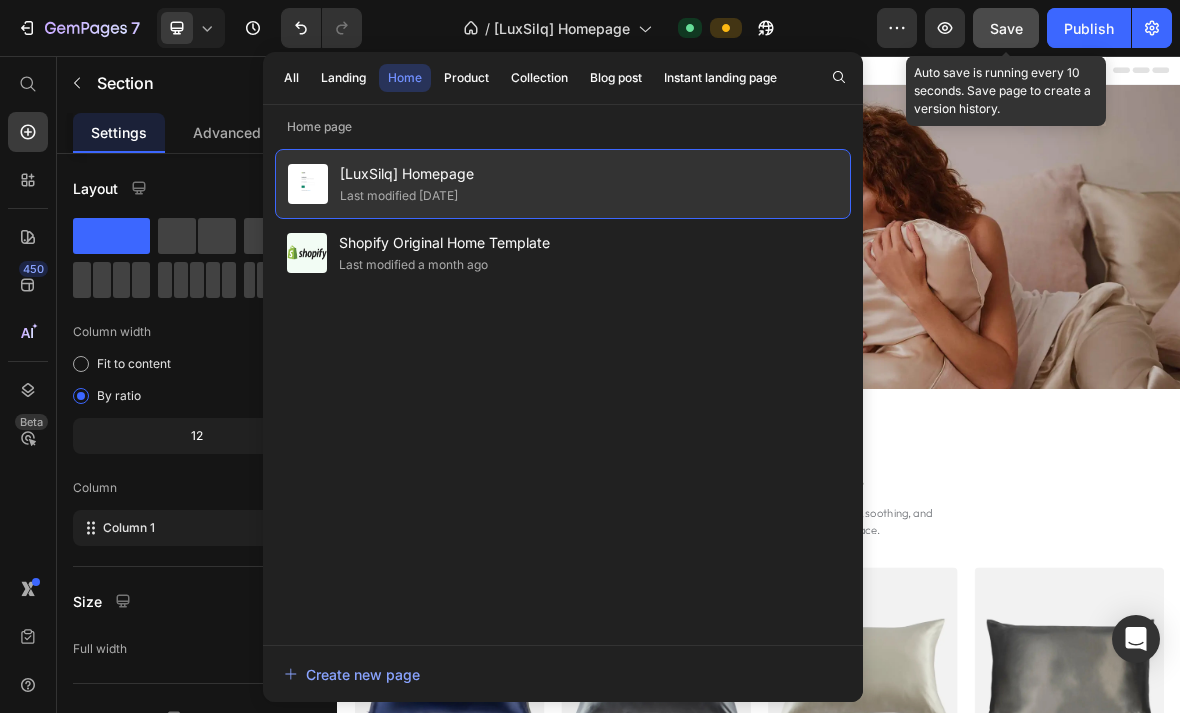 click on "[LuxSilq] Homepage" at bounding box center (407, 174) 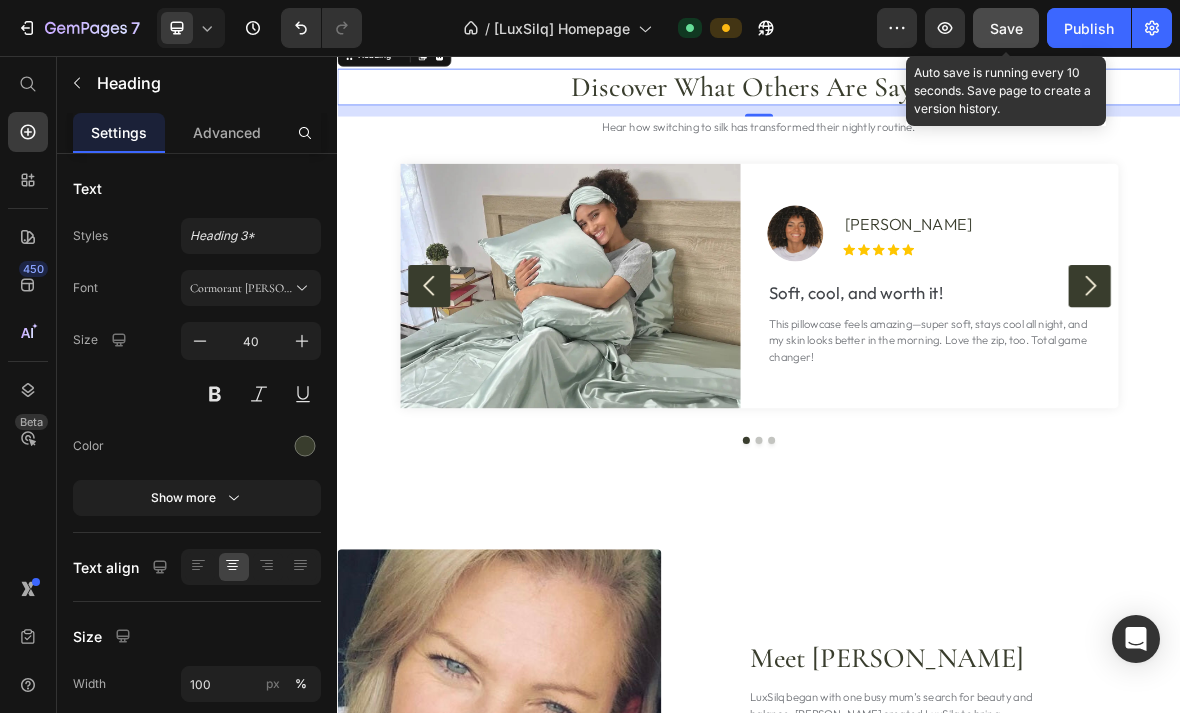 scroll, scrollTop: 2355, scrollLeft: 0, axis: vertical 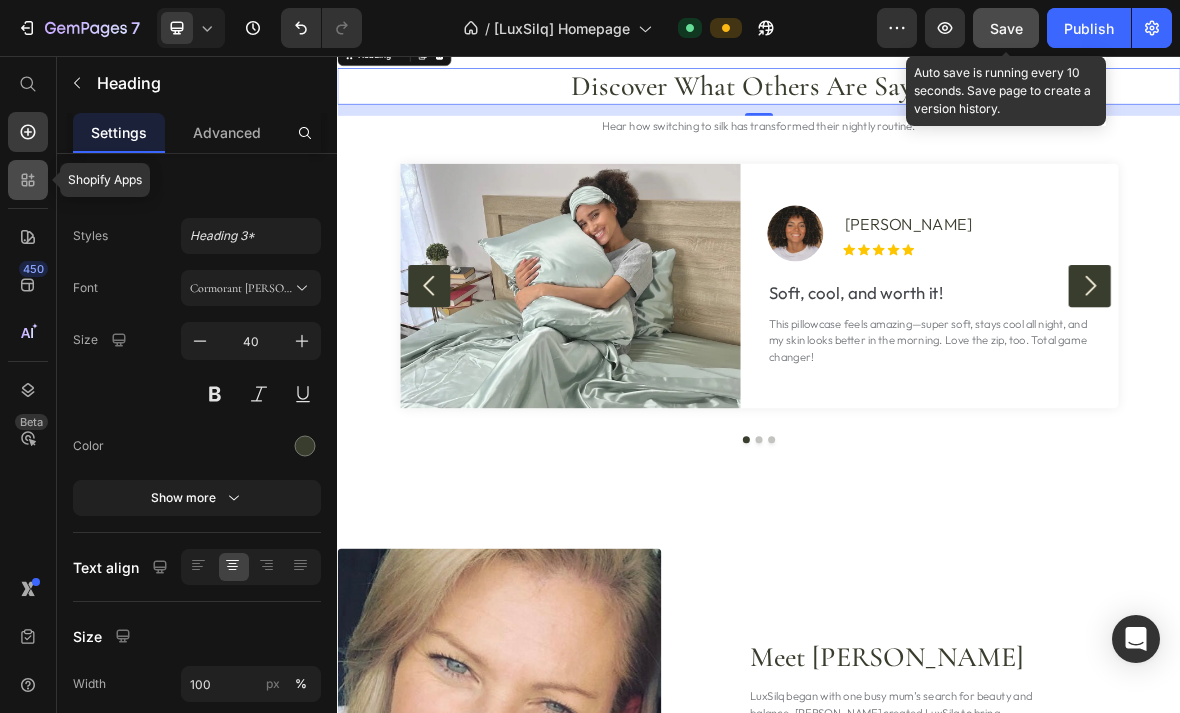 click 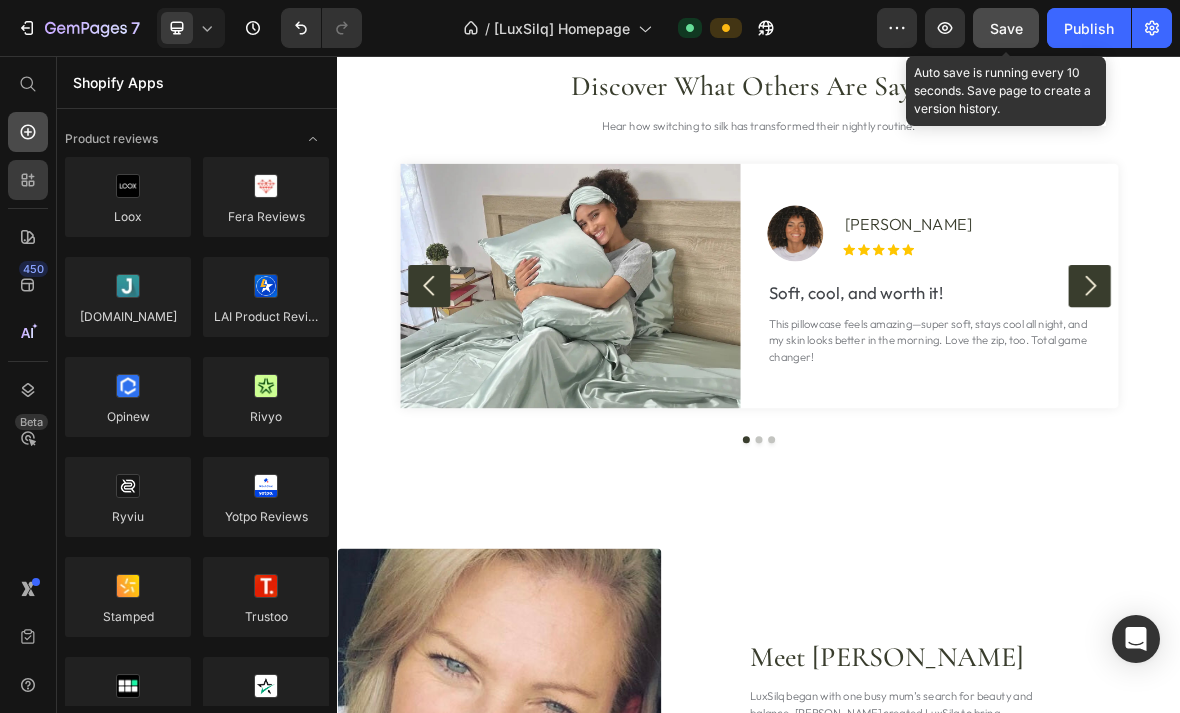click 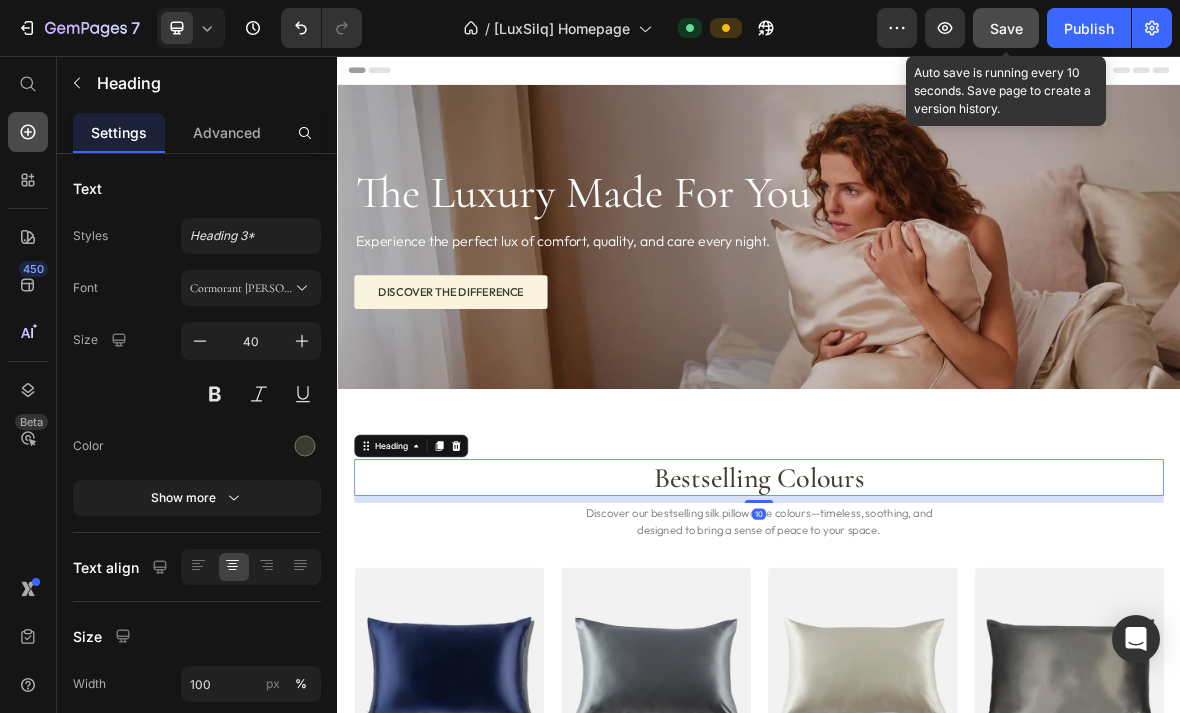 scroll, scrollTop: 0, scrollLeft: 0, axis: both 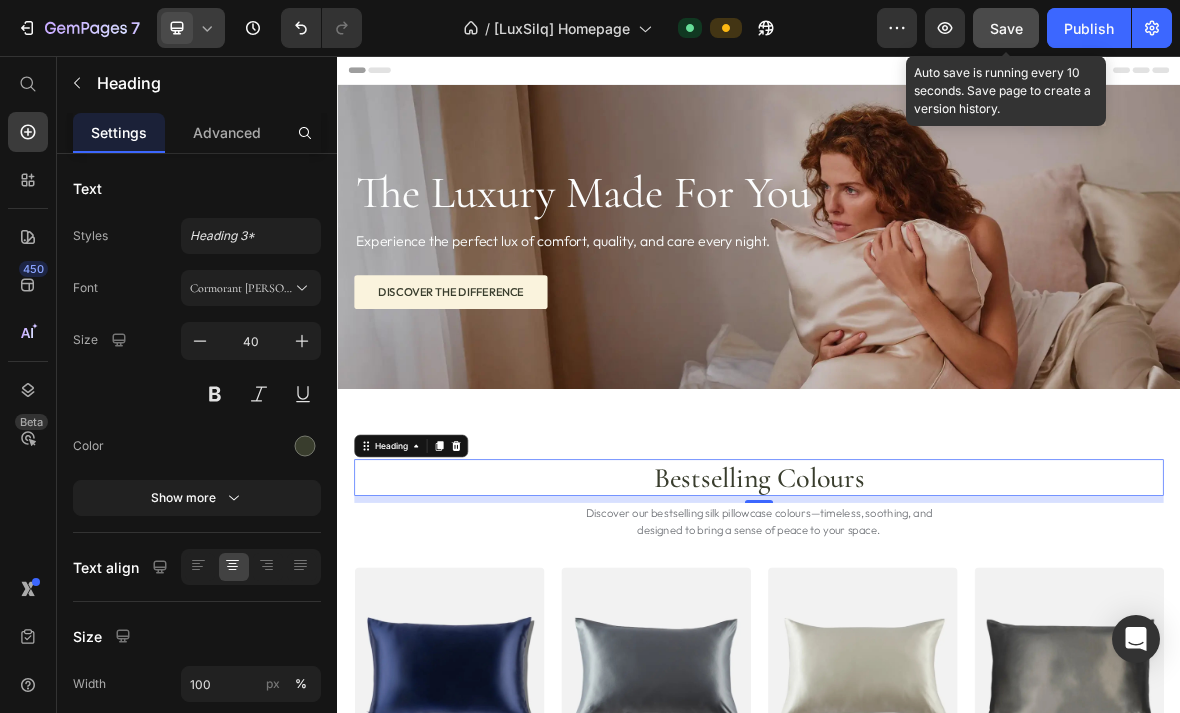 click 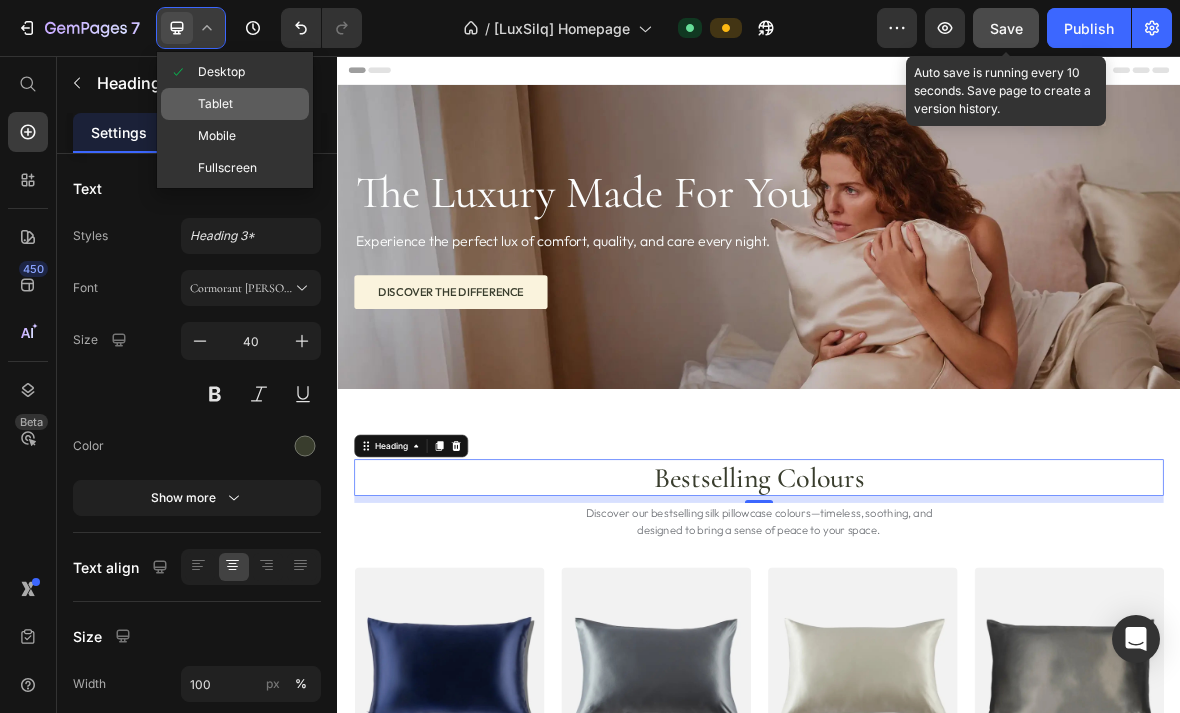 click at bounding box center (183, 104) 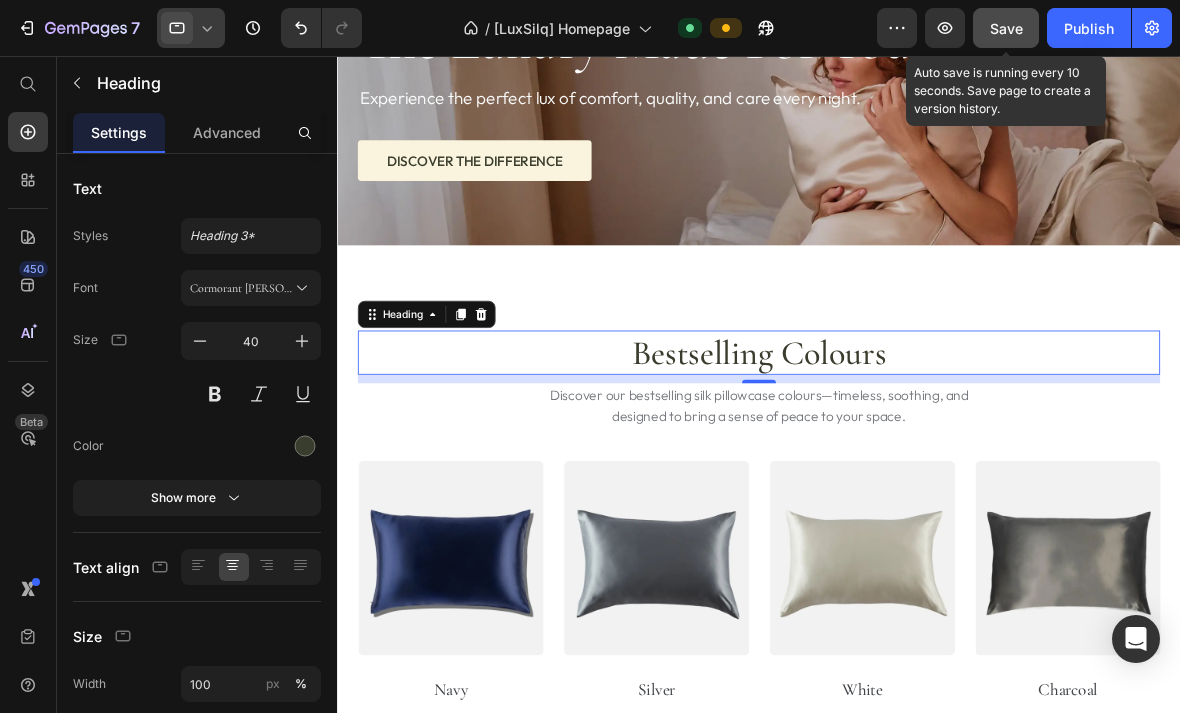scroll, scrollTop: 429, scrollLeft: 0, axis: vertical 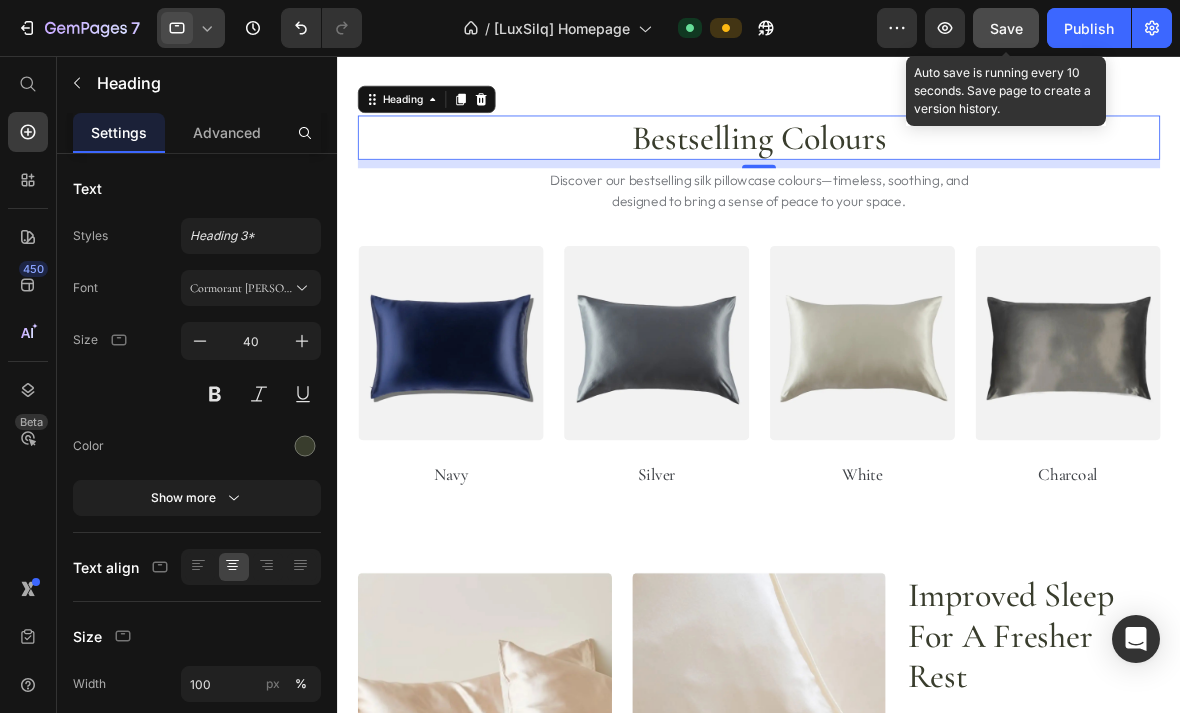 click 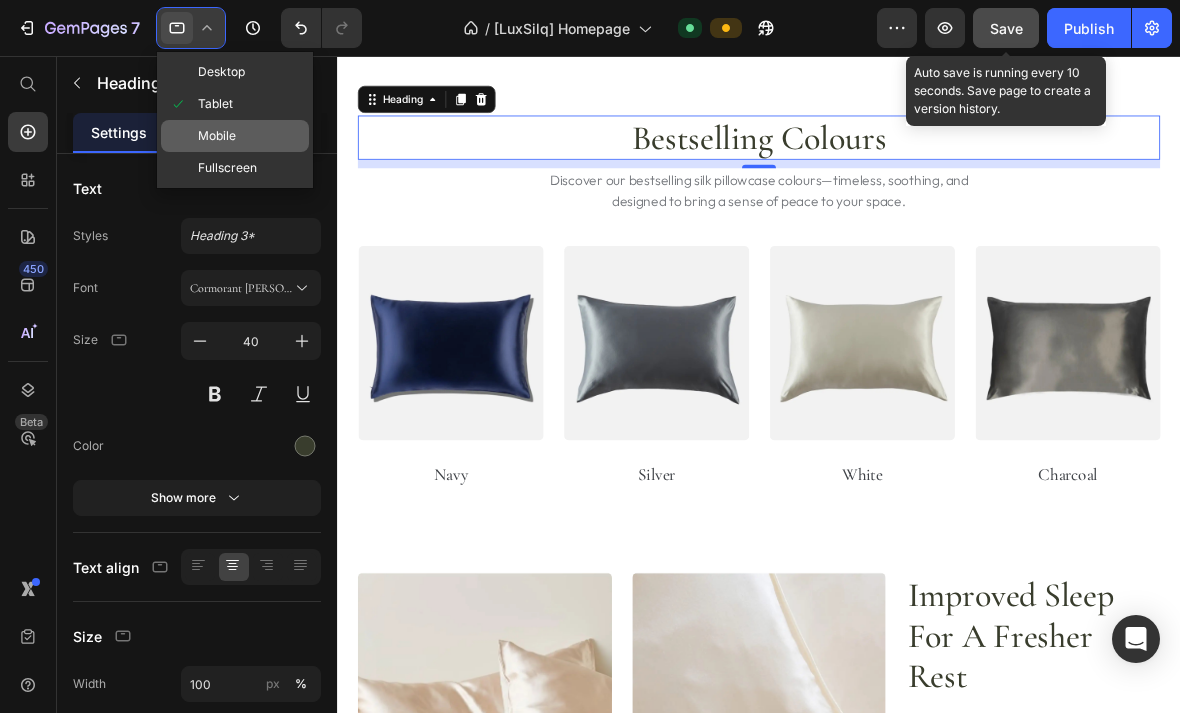click on "Mobile" at bounding box center [217, 136] 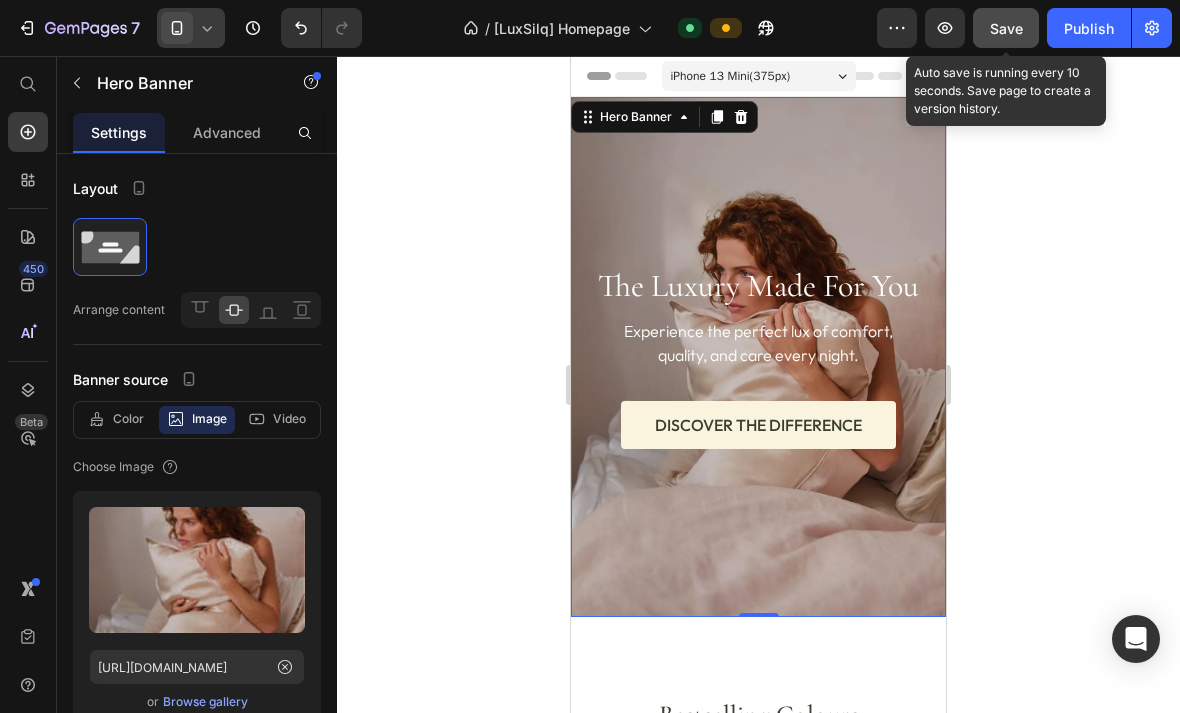 scroll, scrollTop: 0, scrollLeft: 0, axis: both 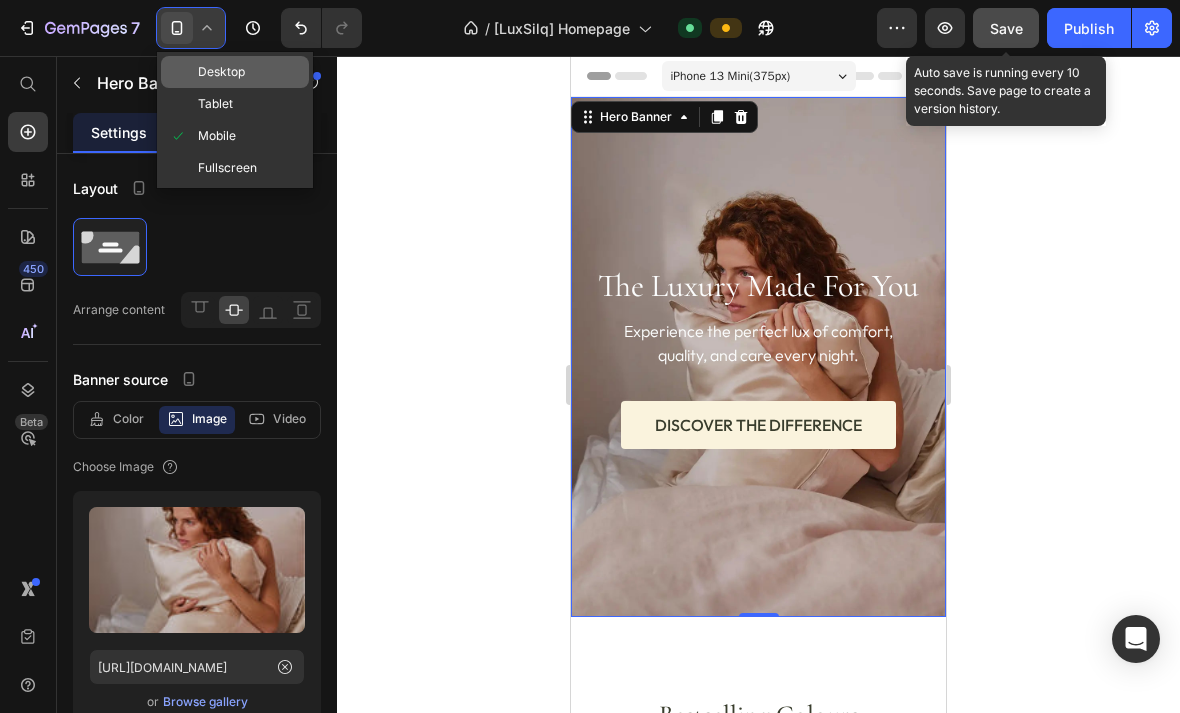 click on "Desktop" at bounding box center [221, 72] 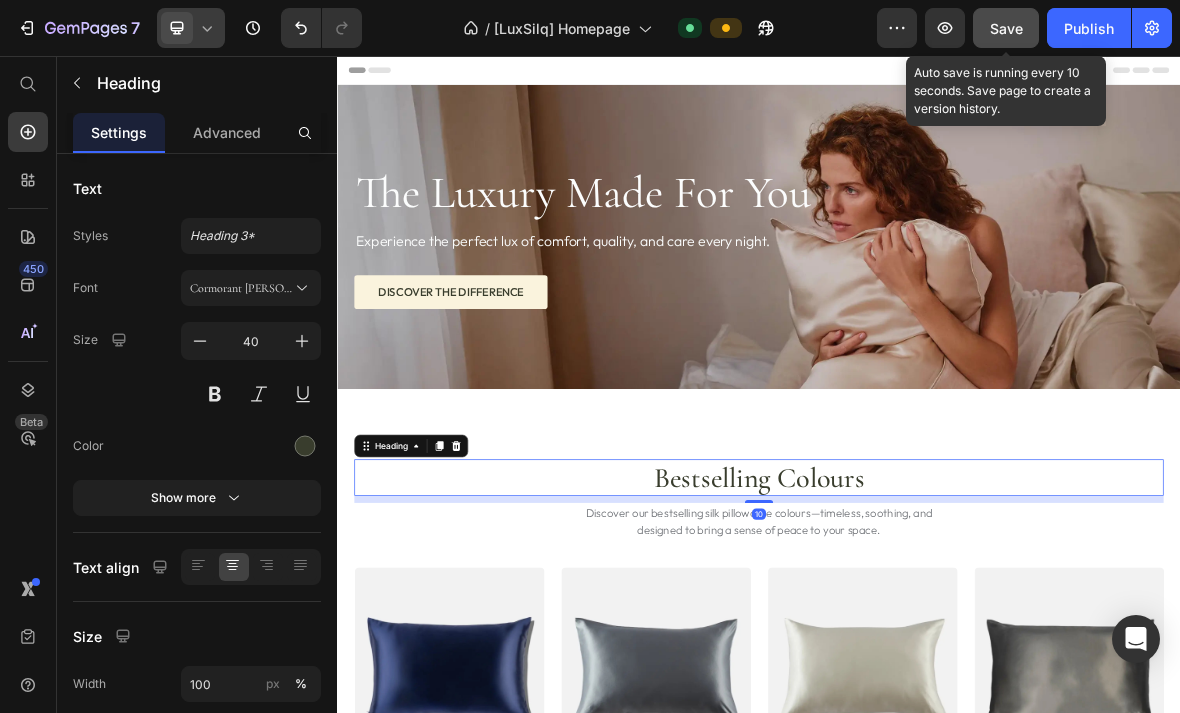 scroll, scrollTop: 0, scrollLeft: 0, axis: both 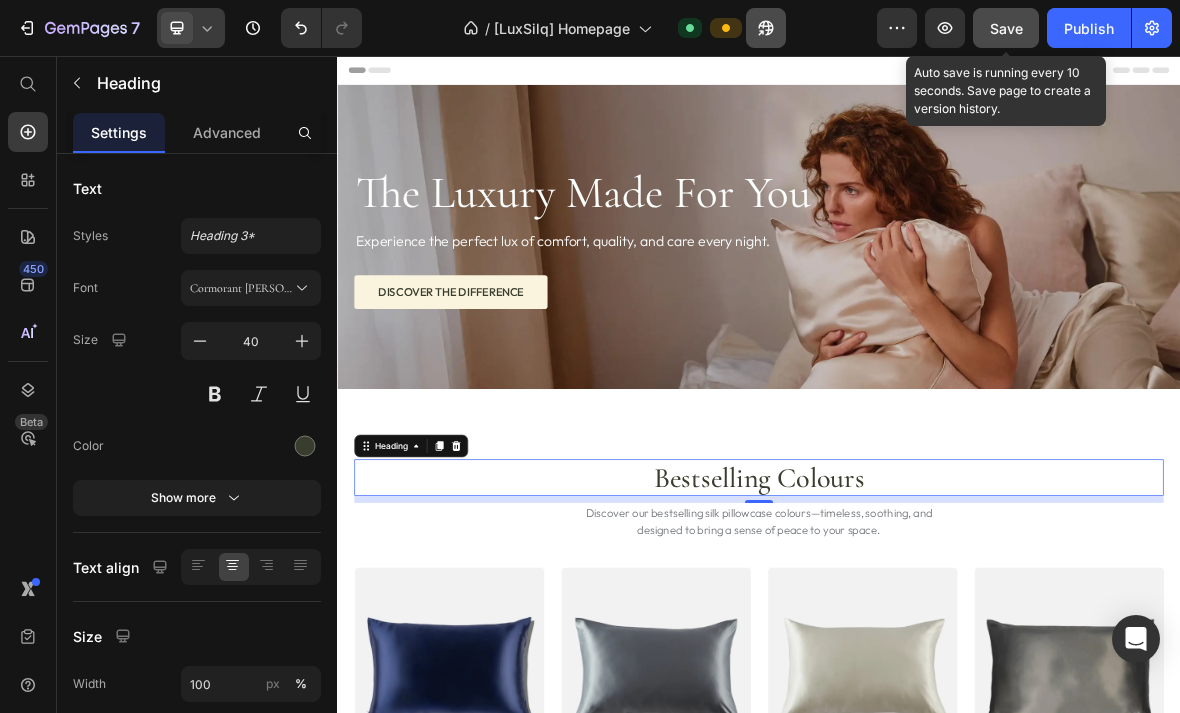 click 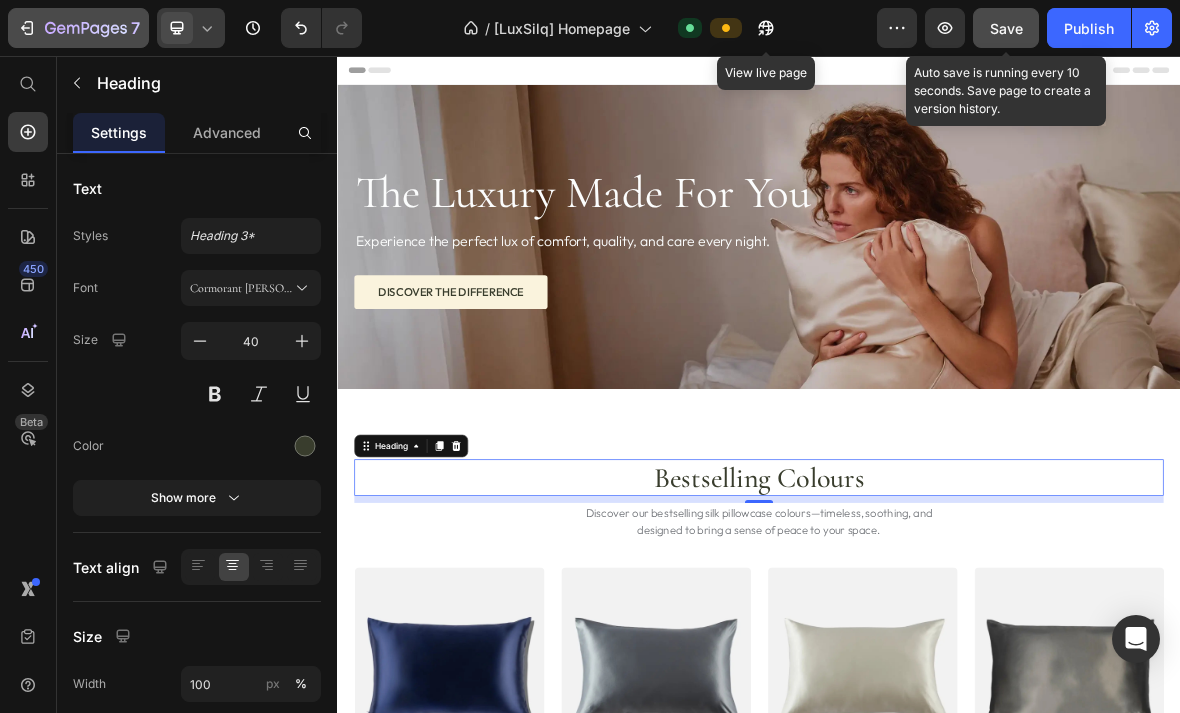 click 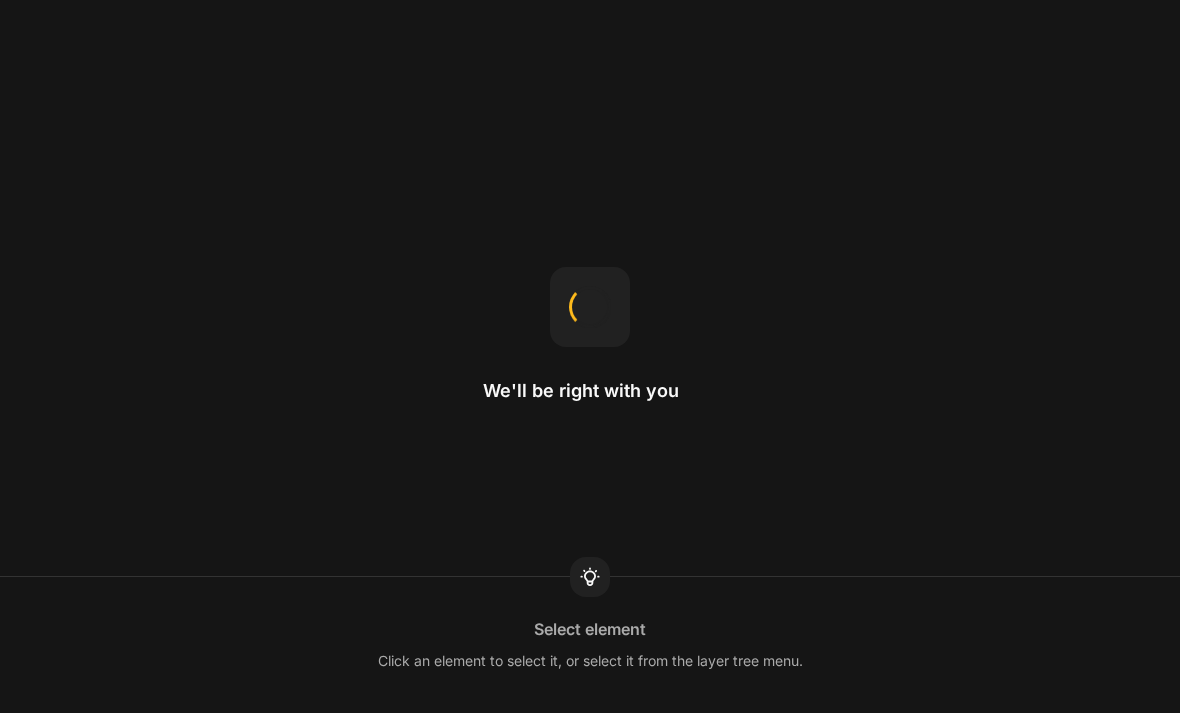 scroll, scrollTop: 0, scrollLeft: 0, axis: both 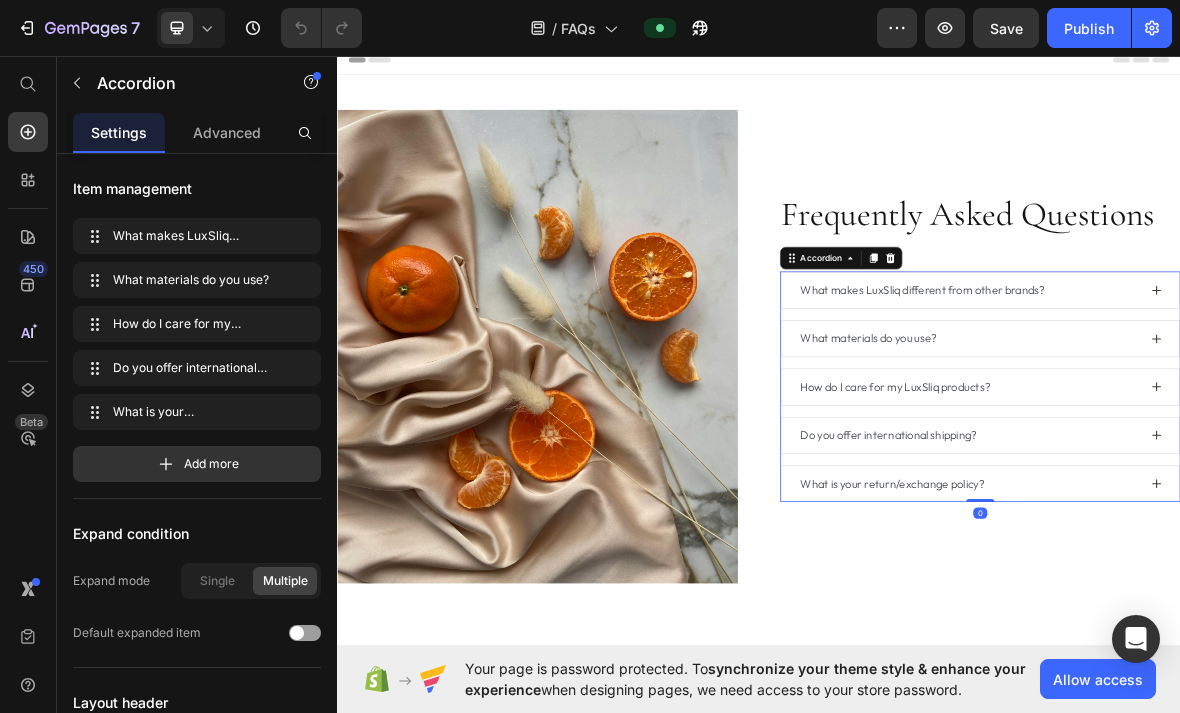 click on "What makes LuxSliq different from other brands?" at bounding box center [1170, 392] 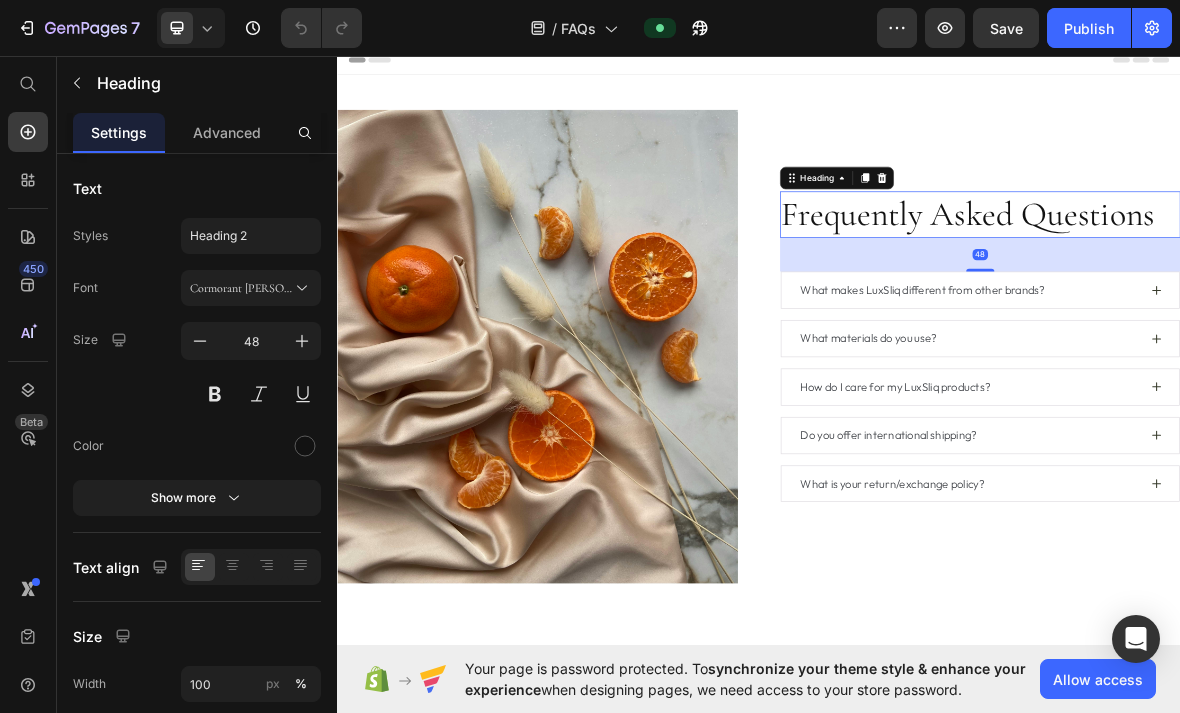 scroll, scrollTop: 0, scrollLeft: 0, axis: both 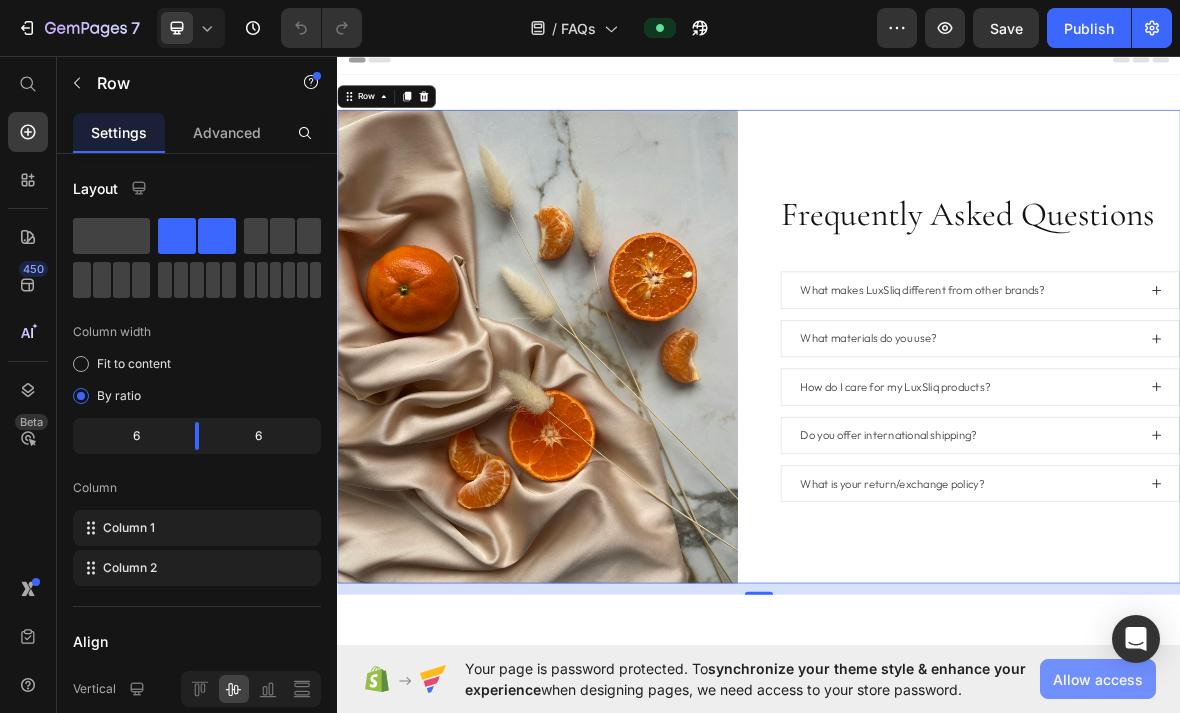 click on "Allow access" 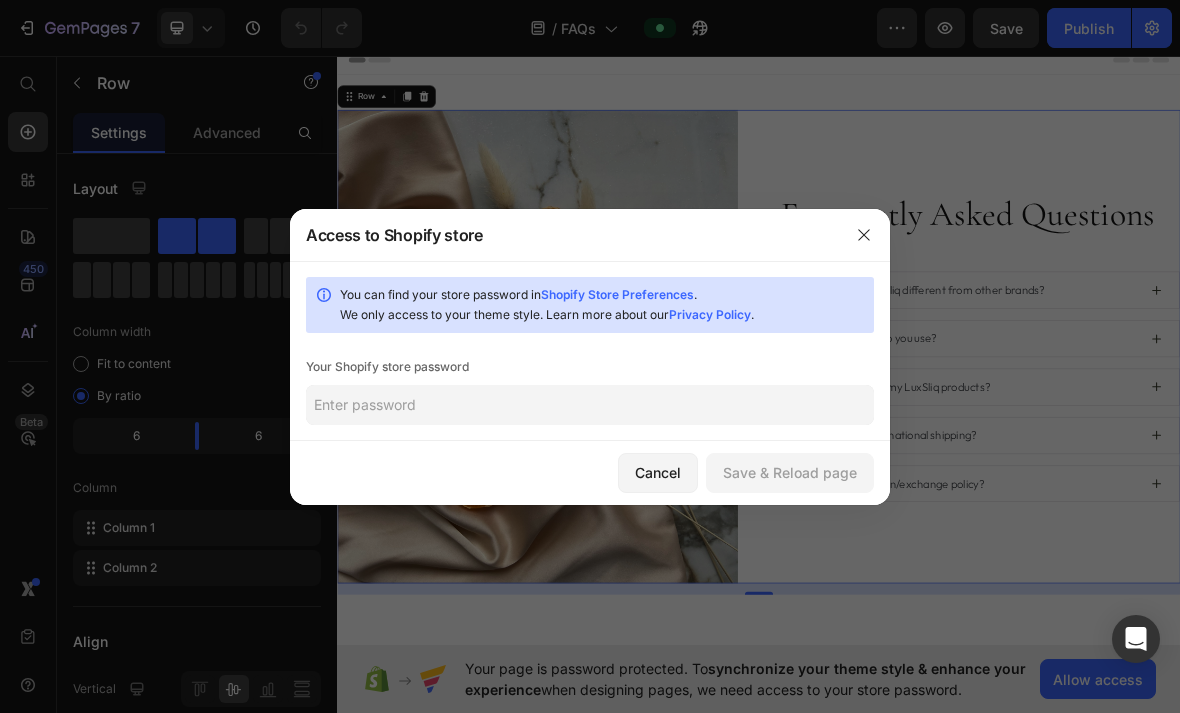 click 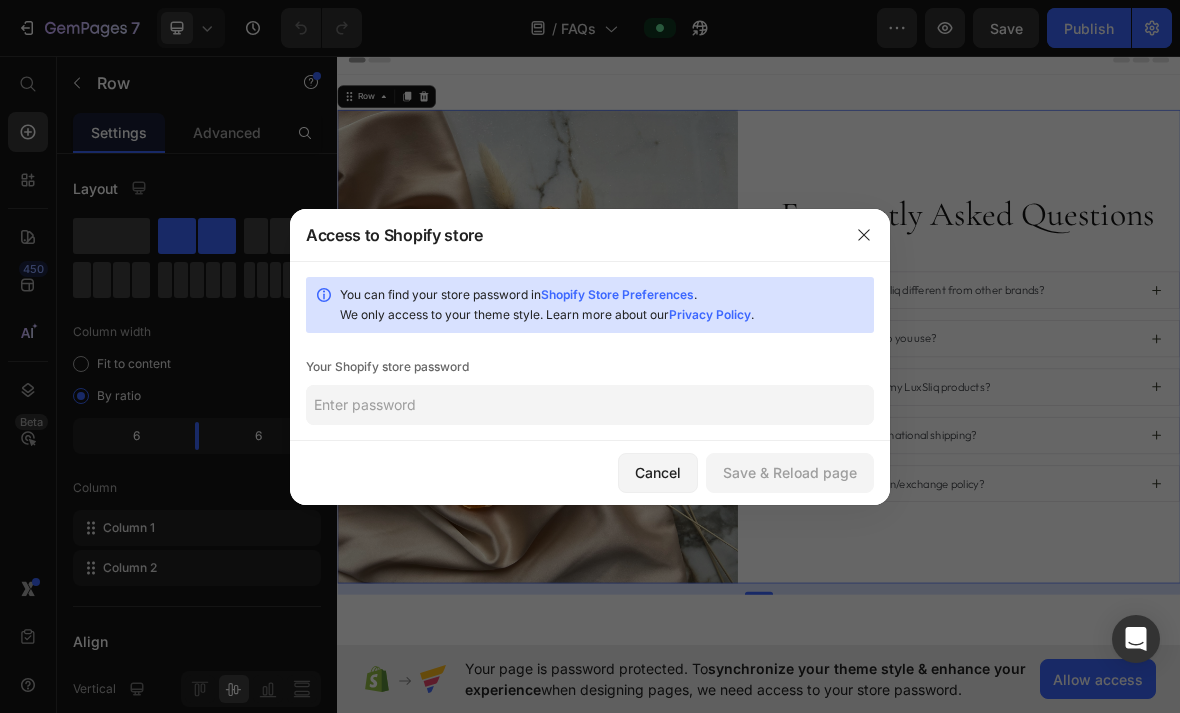 click on "Access to Shopify store" at bounding box center [564, 235] 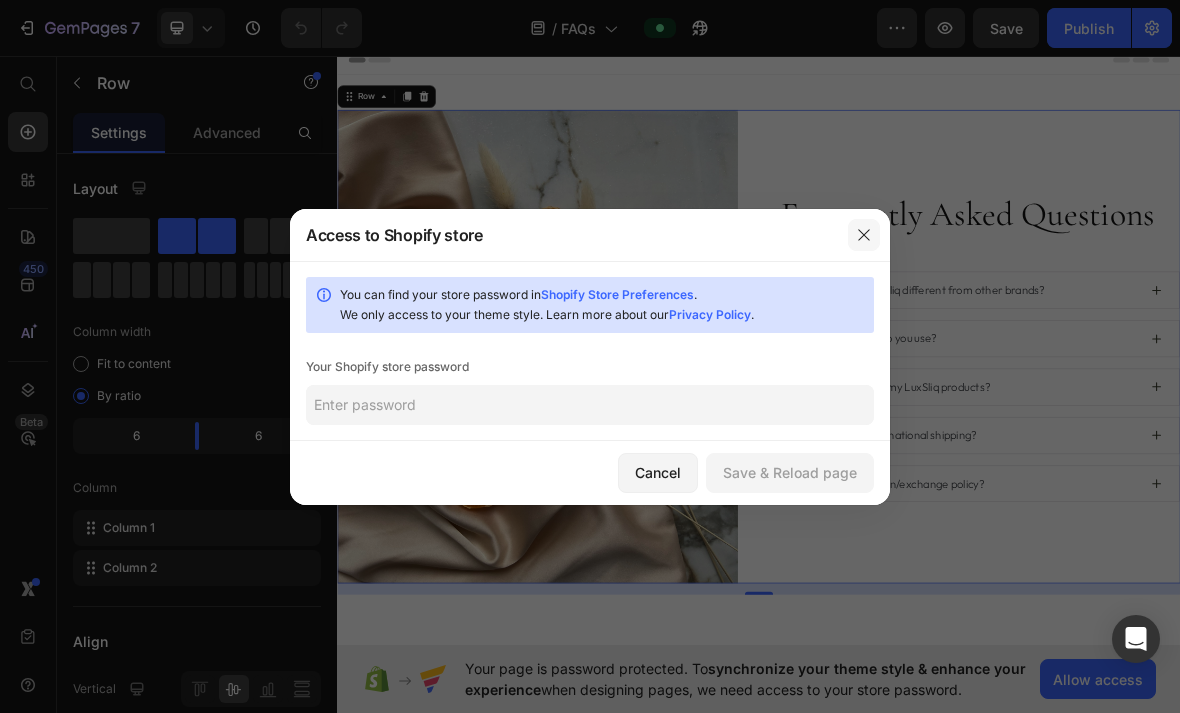 click 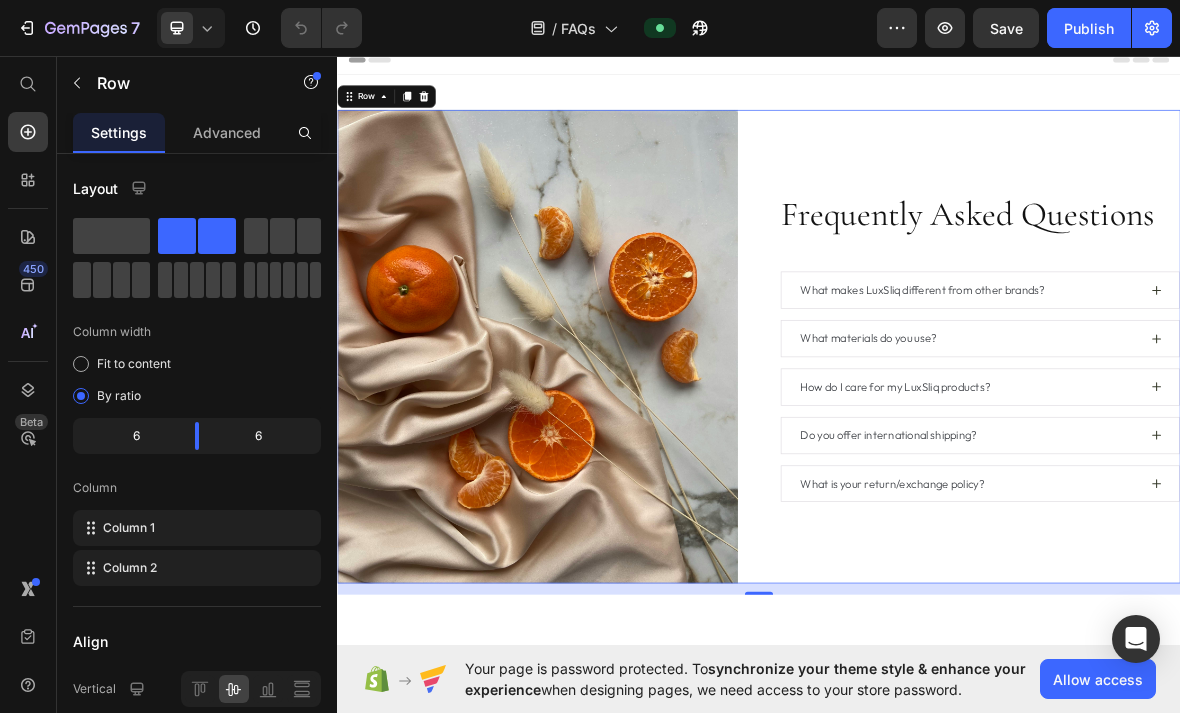 scroll, scrollTop: 0, scrollLeft: 0, axis: both 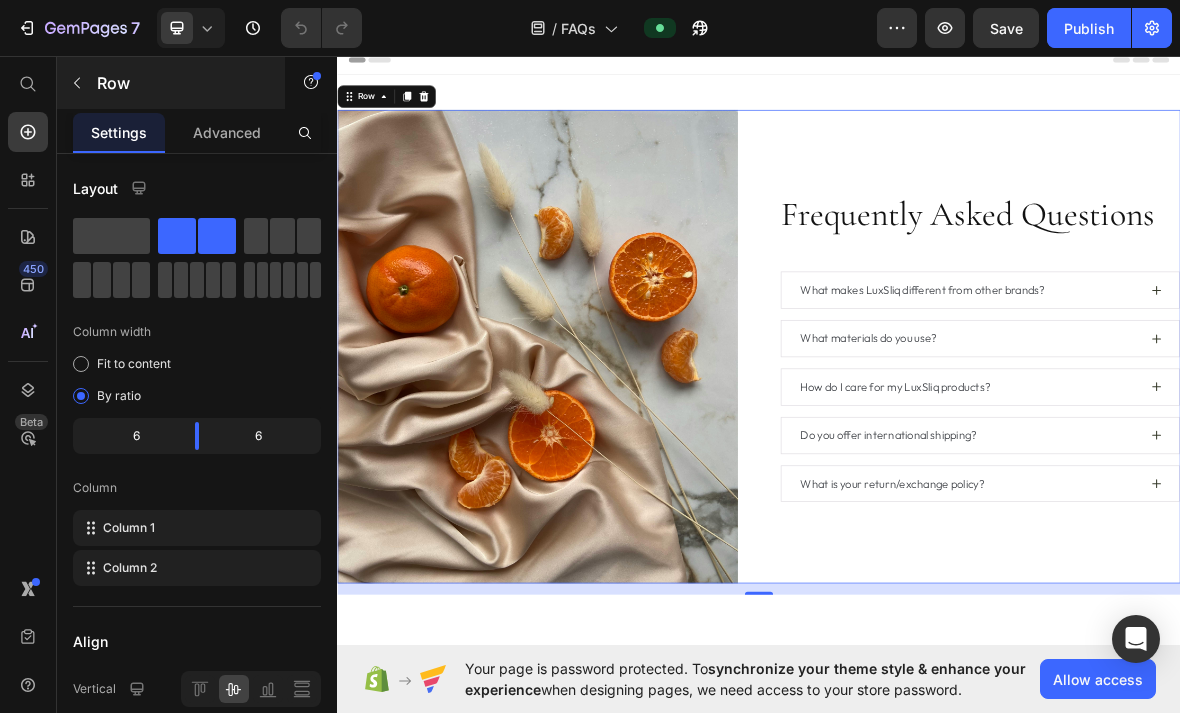 click 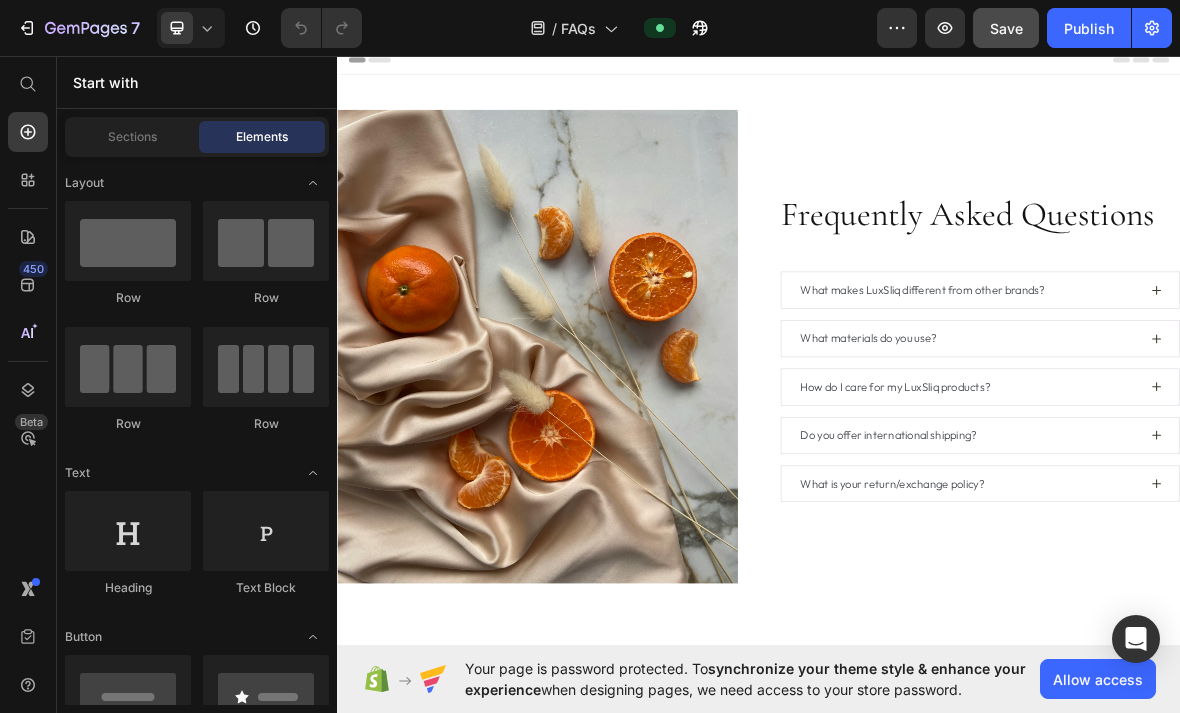 click on "Save" at bounding box center [1006, 28] 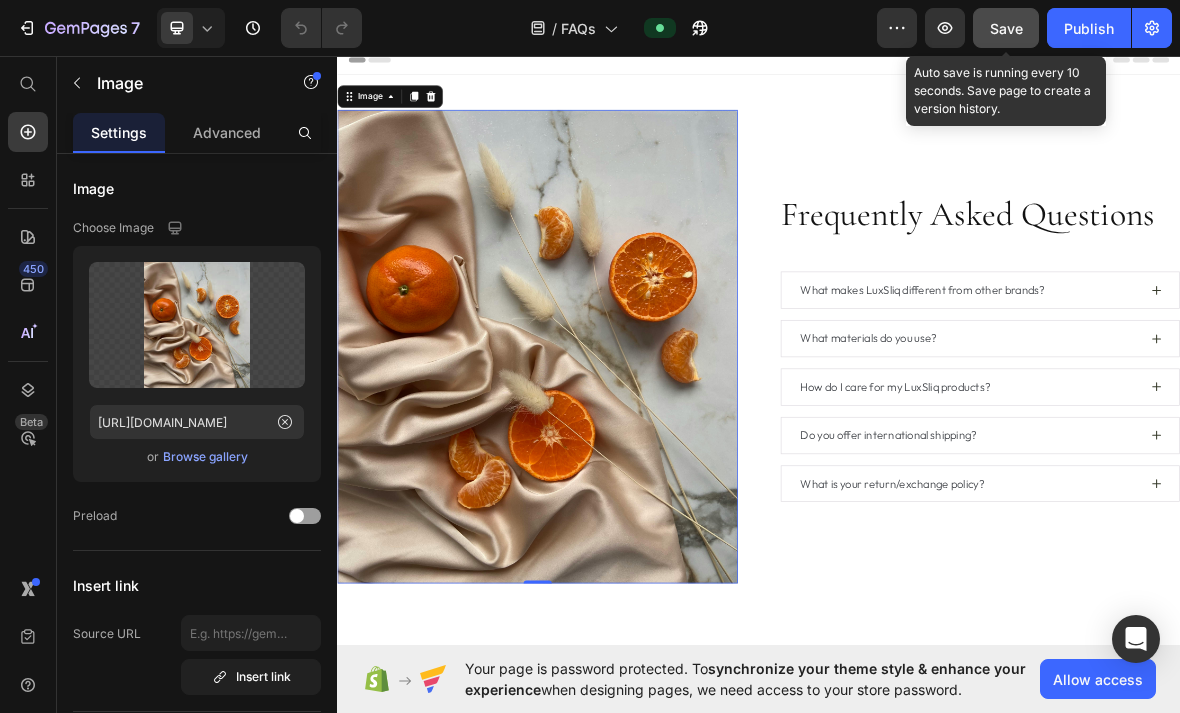 scroll, scrollTop: 0, scrollLeft: 0, axis: both 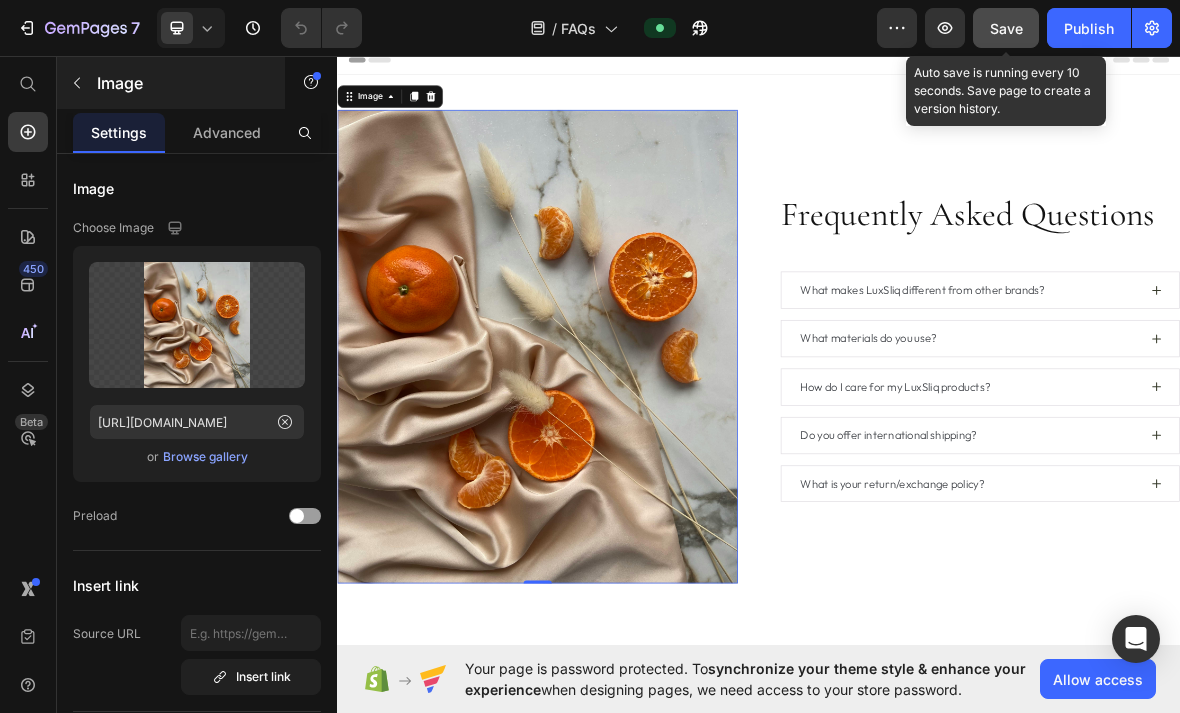 click at bounding box center [77, 83] 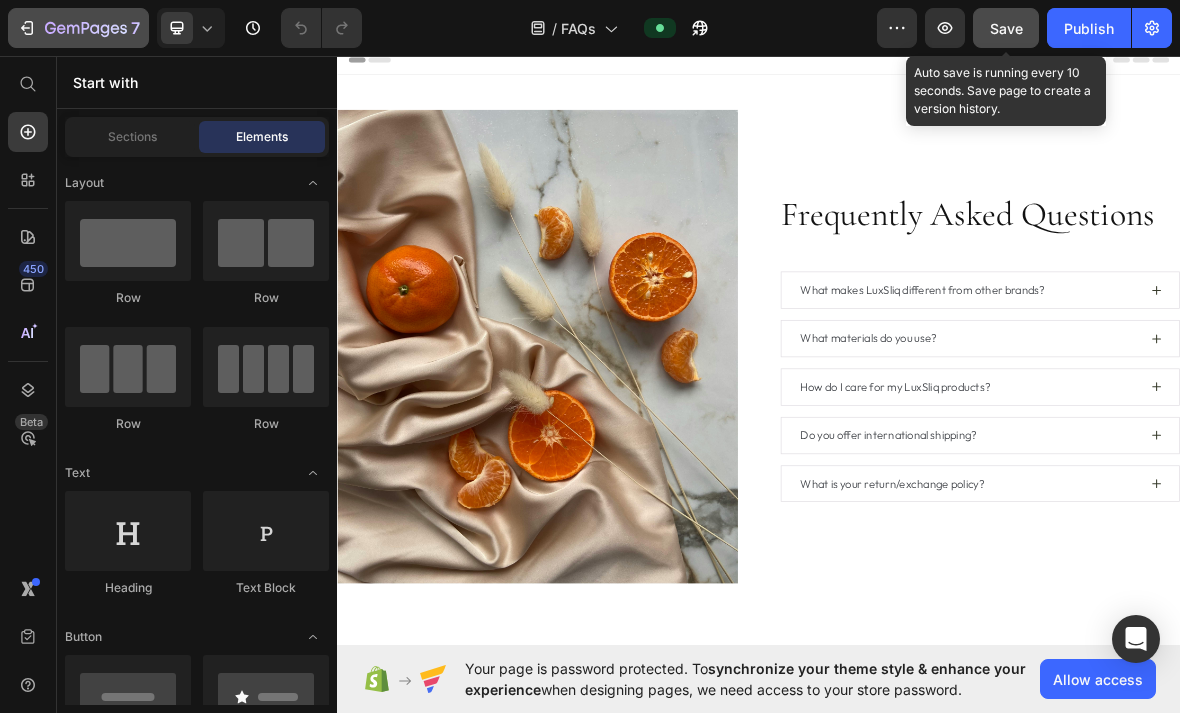 click 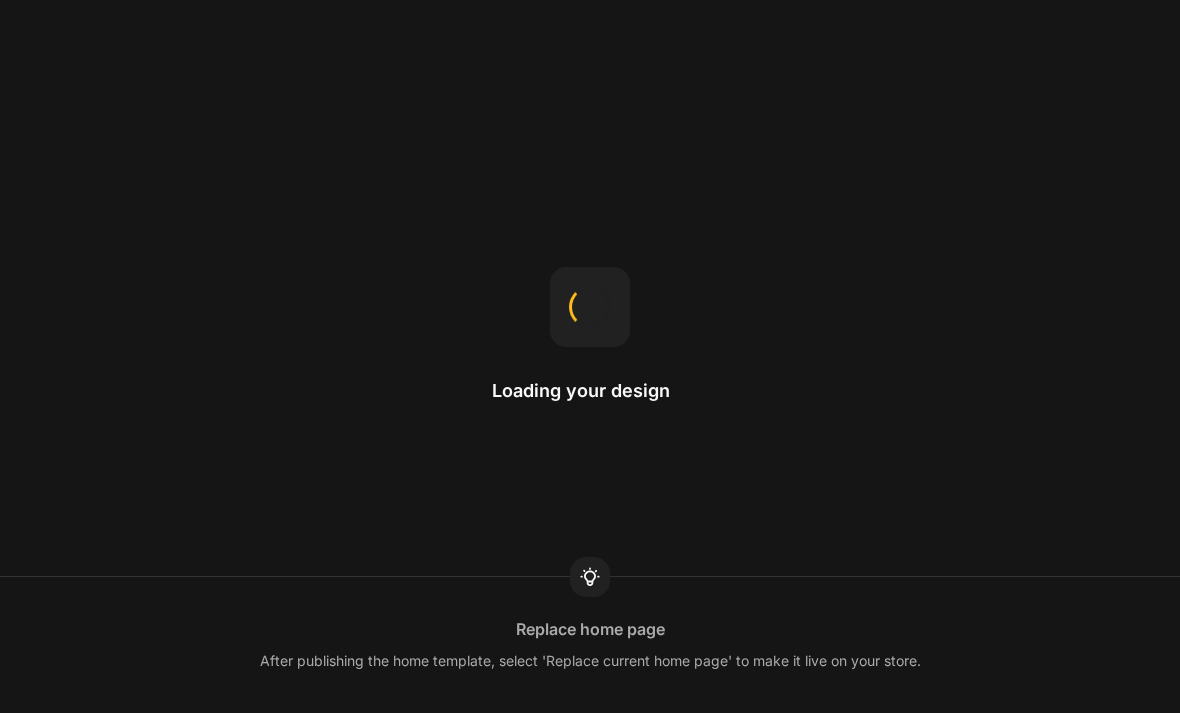 scroll, scrollTop: 0, scrollLeft: 0, axis: both 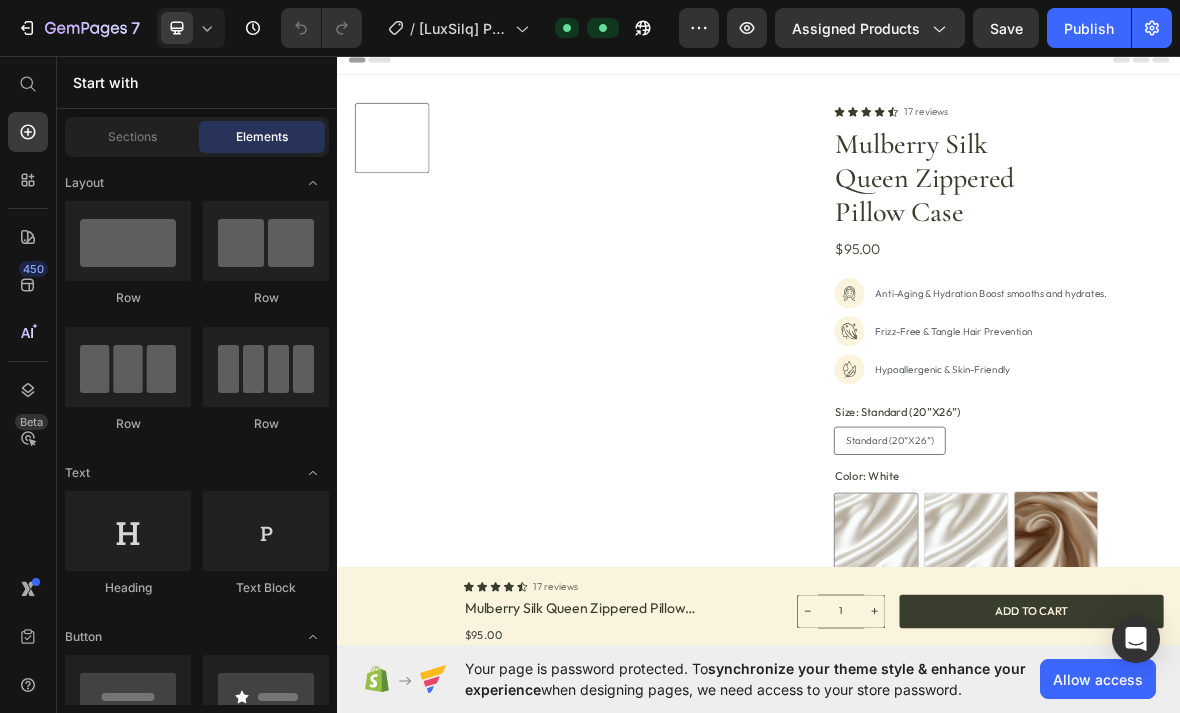 radio on "false" 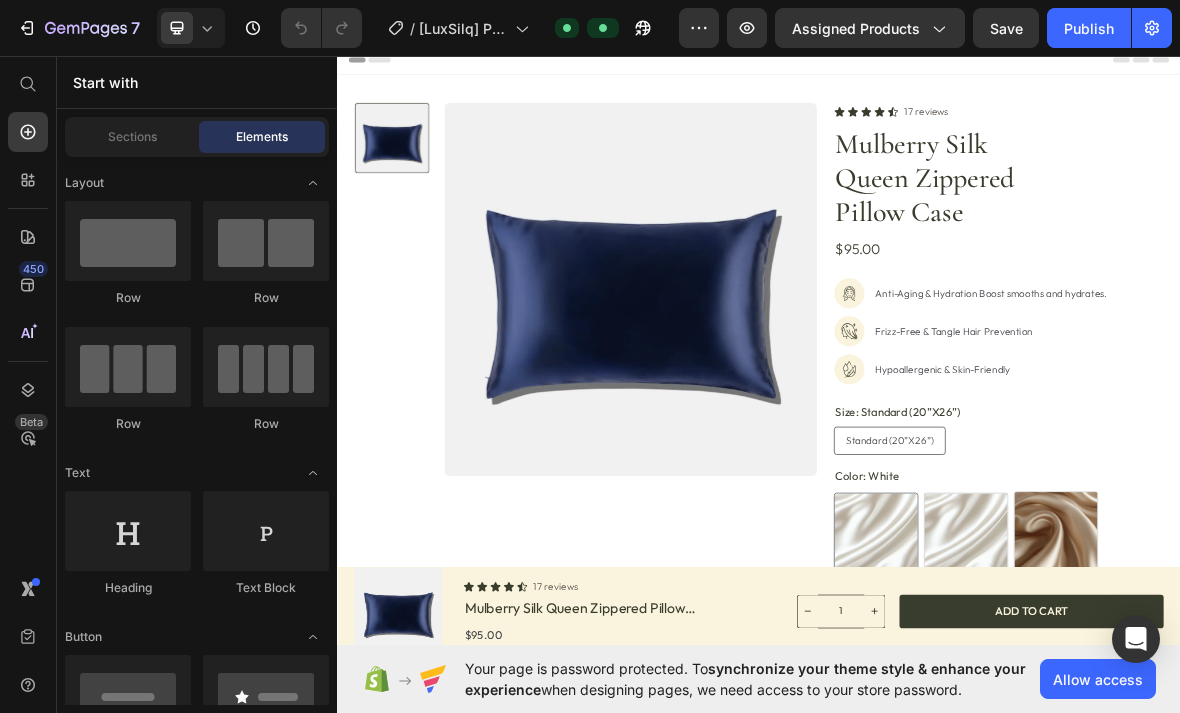 radio on "false" 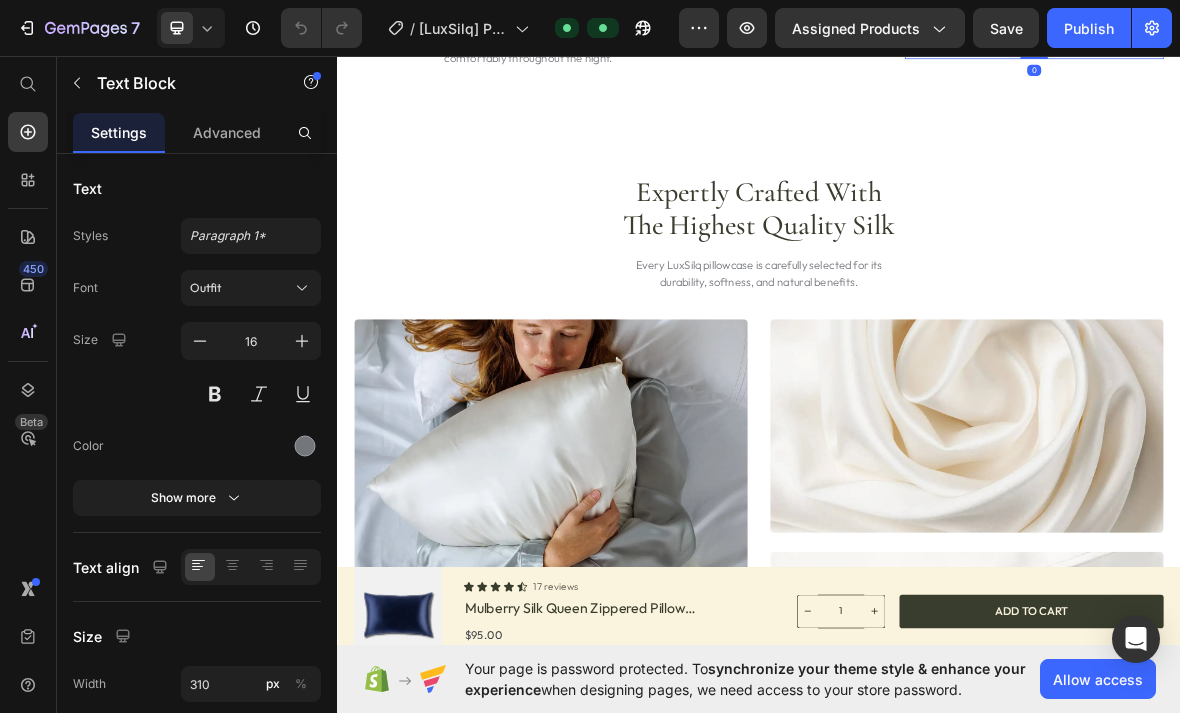 scroll, scrollTop: 2023, scrollLeft: 0, axis: vertical 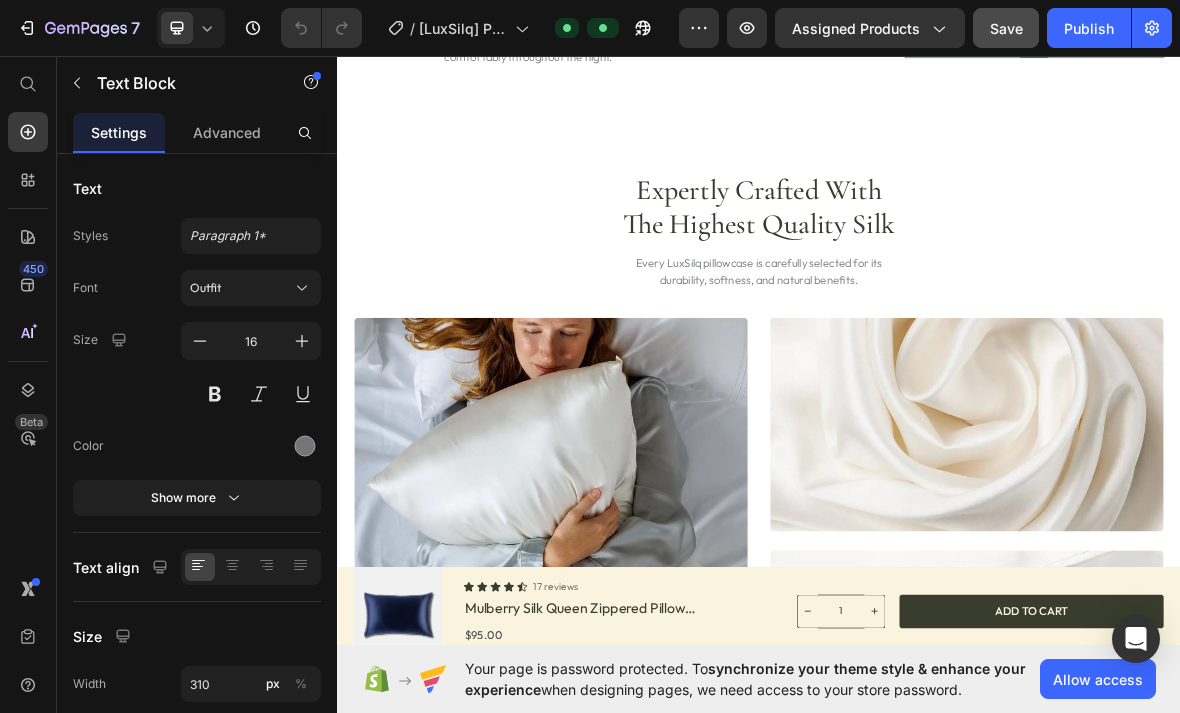 click on "Save" at bounding box center [1006, 28] 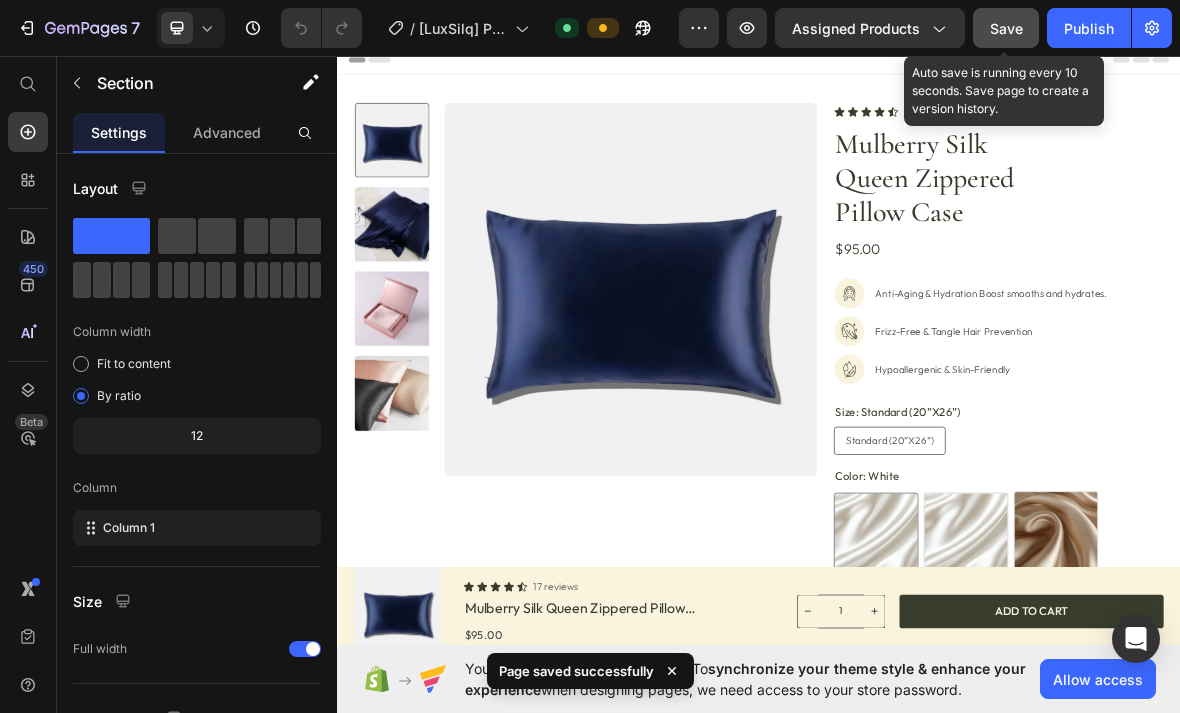 scroll, scrollTop: 0, scrollLeft: 0, axis: both 